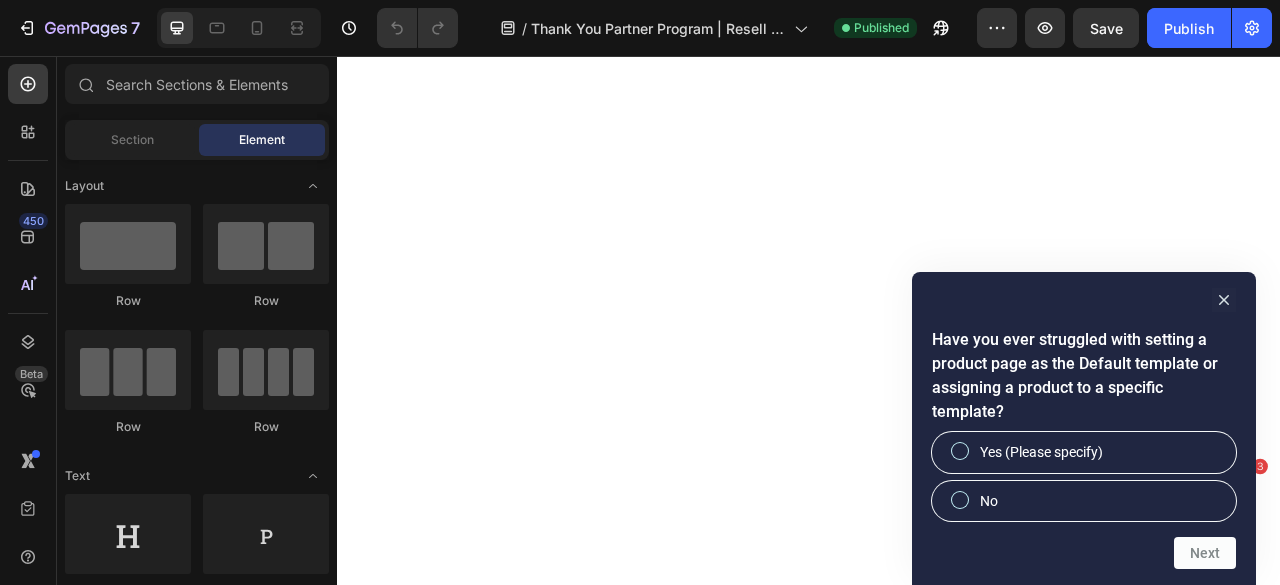 scroll, scrollTop: 0, scrollLeft: 0, axis: both 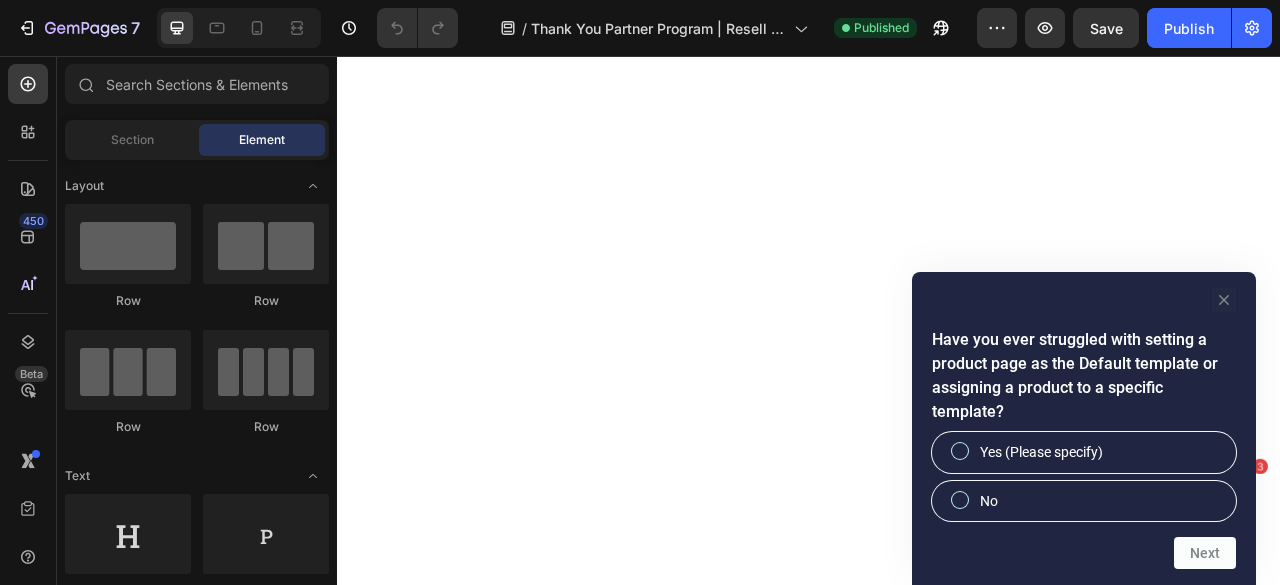 click 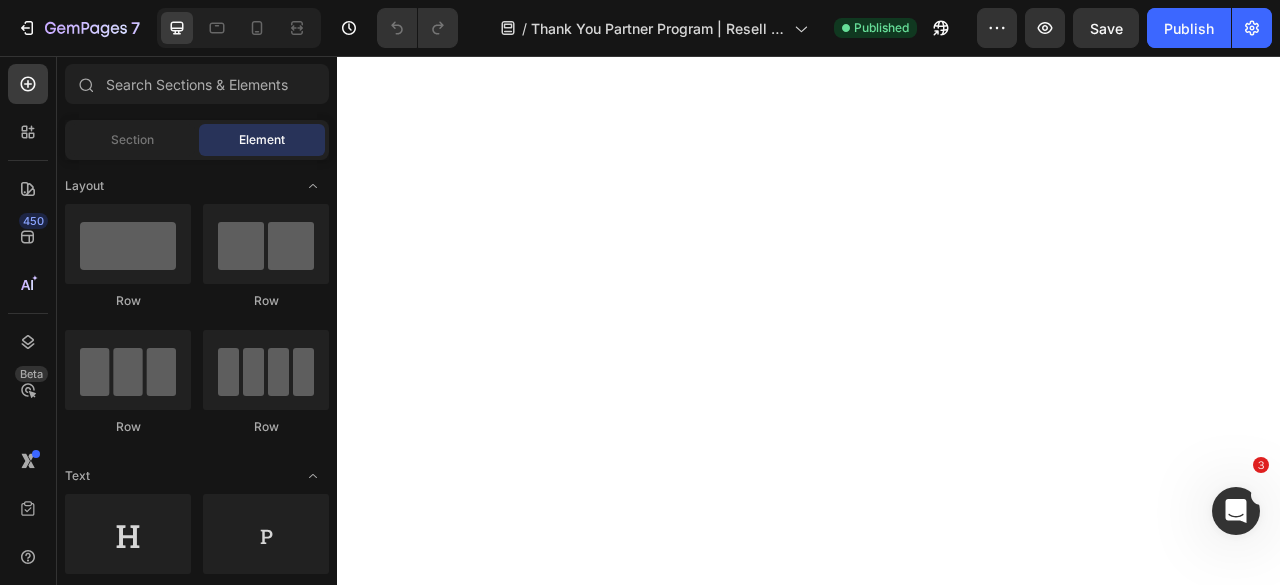 scroll, scrollTop: 0, scrollLeft: 0, axis: both 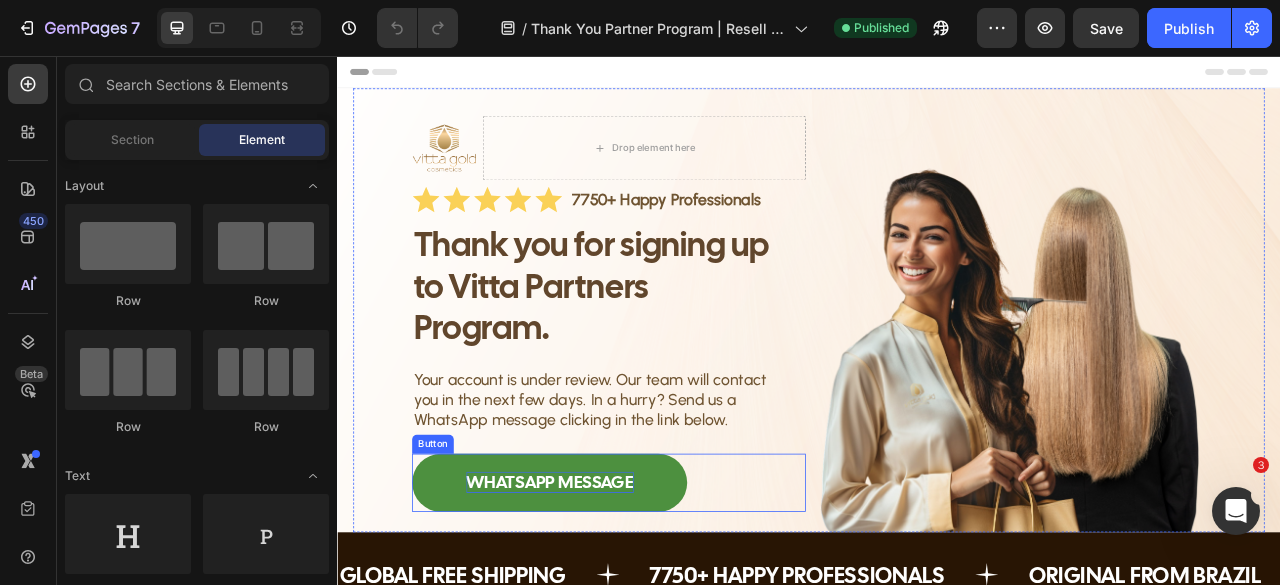 click on "WHATSAPP MESSAGE" at bounding box center (607, 599) 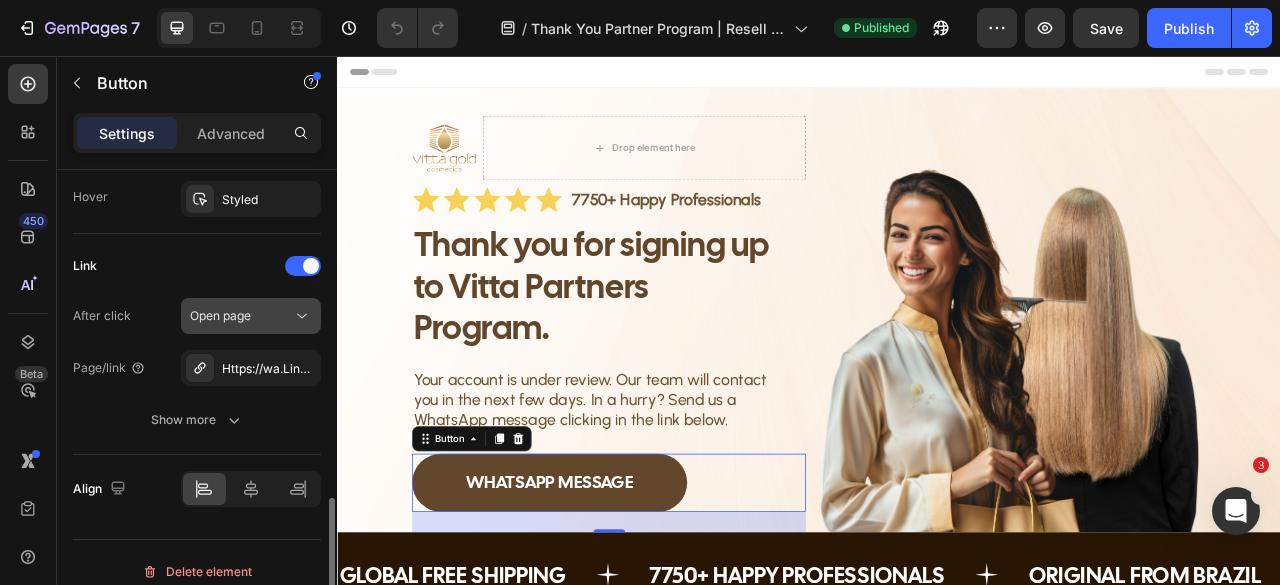scroll, scrollTop: 1113, scrollLeft: 0, axis: vertical 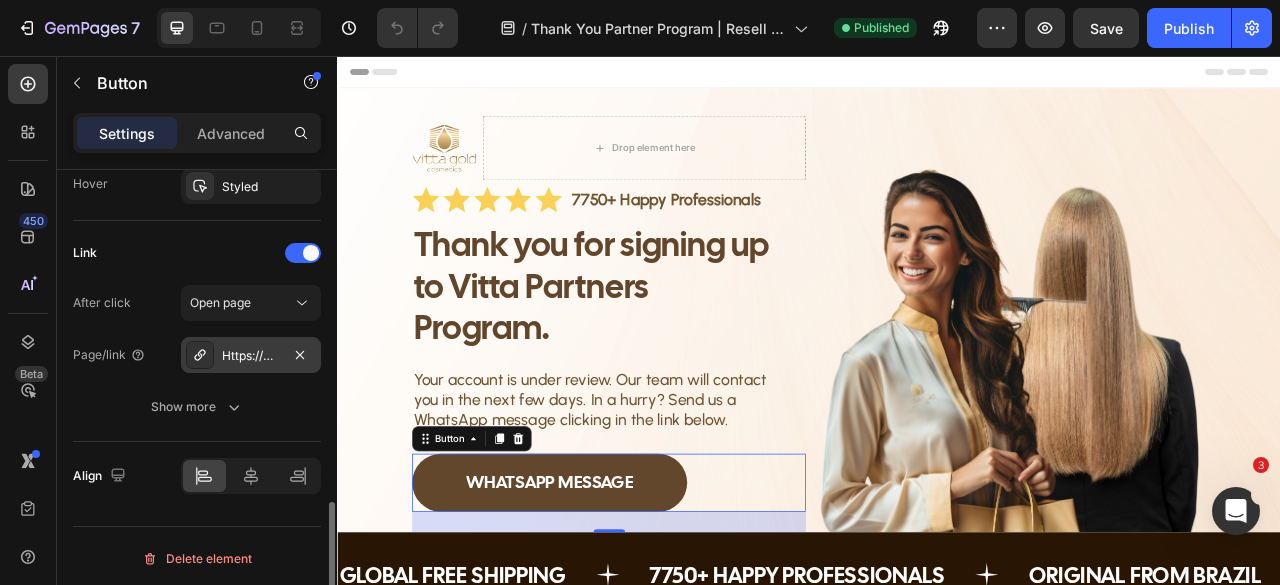 click on "Https://wa.Link/sdlhar" at bounding box center [251, 356] 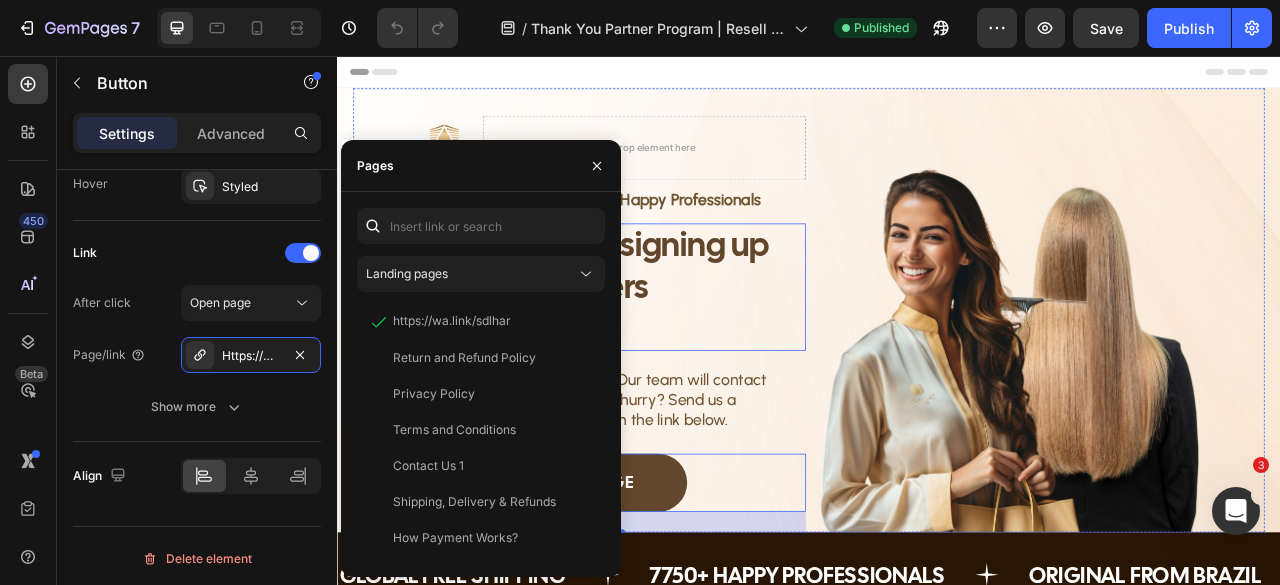 click on "Thank you for signing up to Vitta Partners Program." at bounding box center (670, 350) 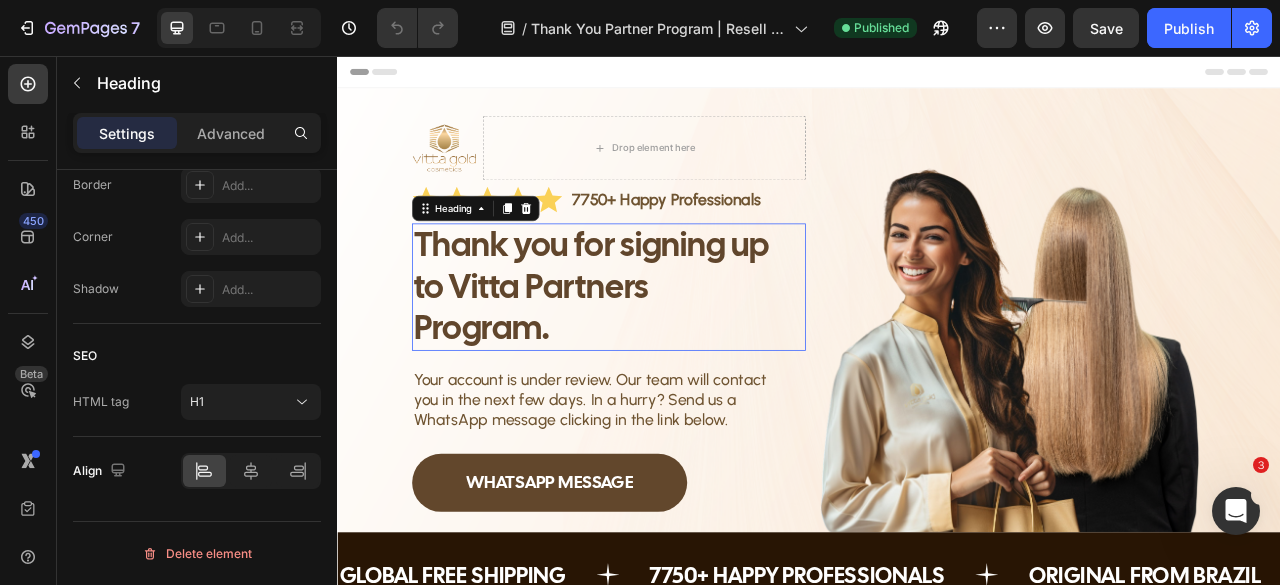 scroll, scrollTop: 0, scrollLeft: 0, axis: both 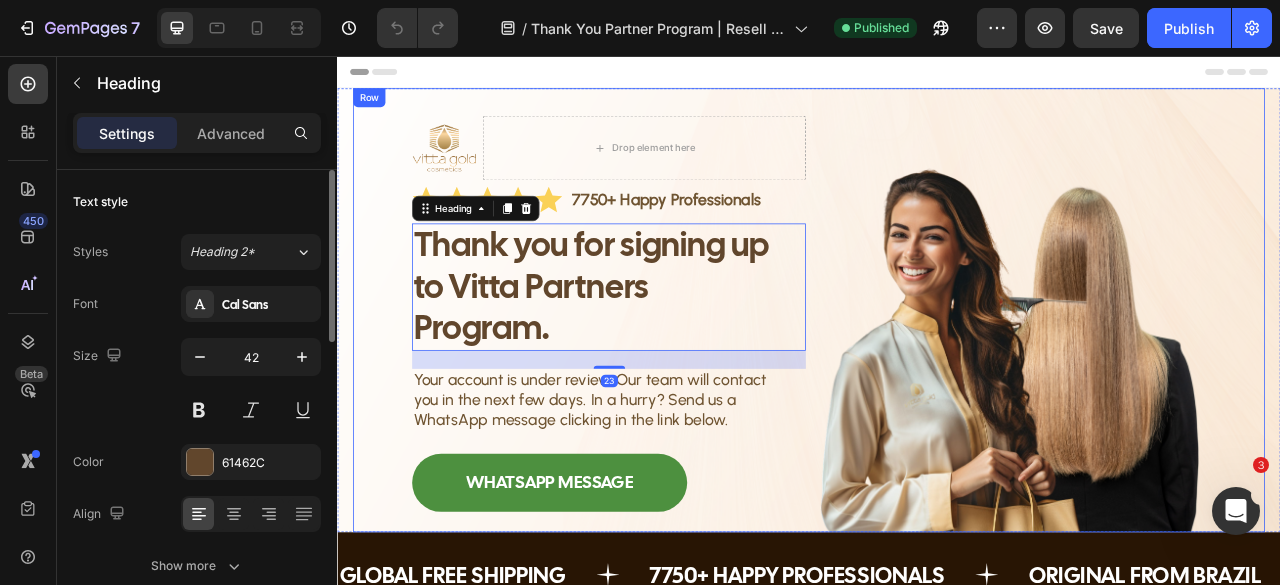 click on "WHATSAPP MESSAGE" at bounding box center (607, 599) 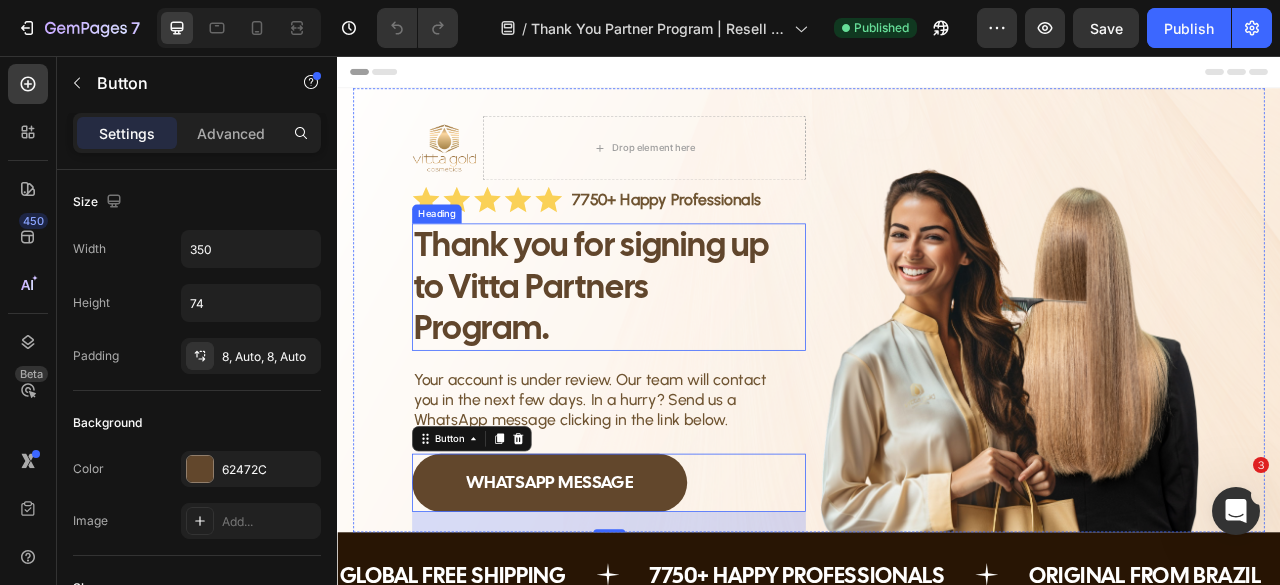scroll, scrollTop: 100, scrollLeft: 0, axis: vertical 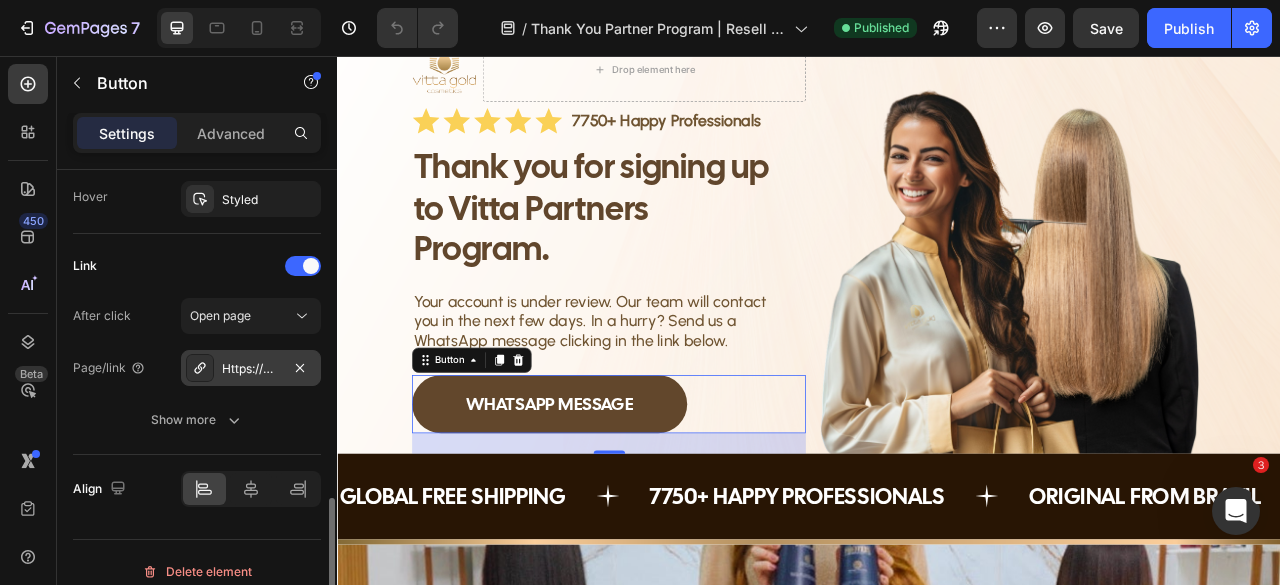 click on "Https://wa.Link/sdlhar" at bounding box center (251, 369) 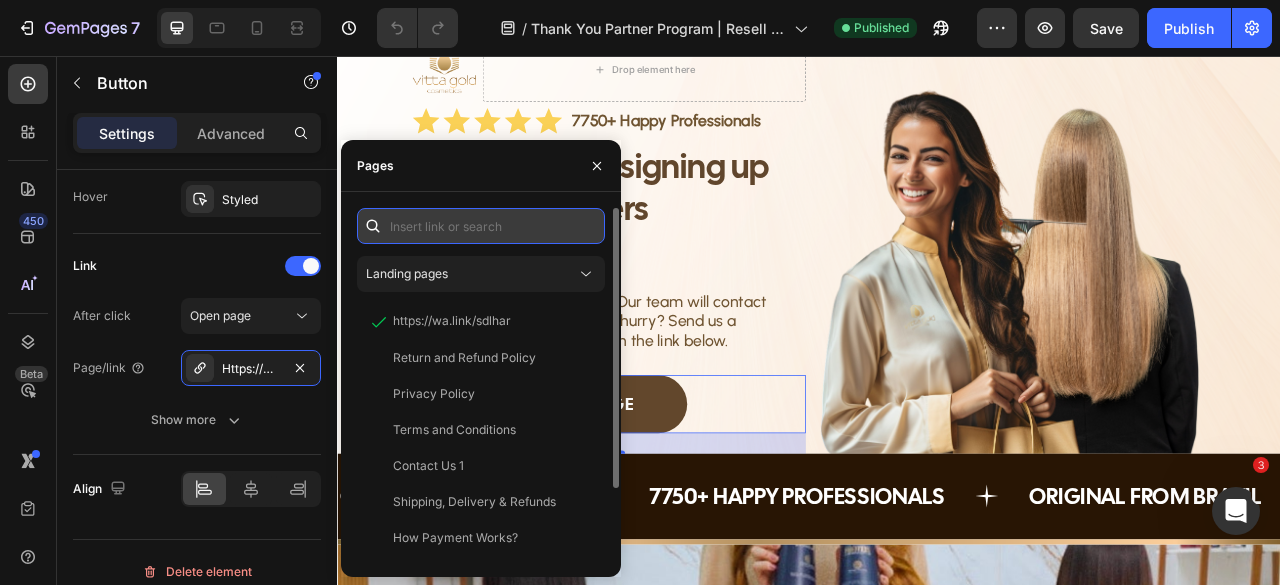 click at bounding box center (481, 226) 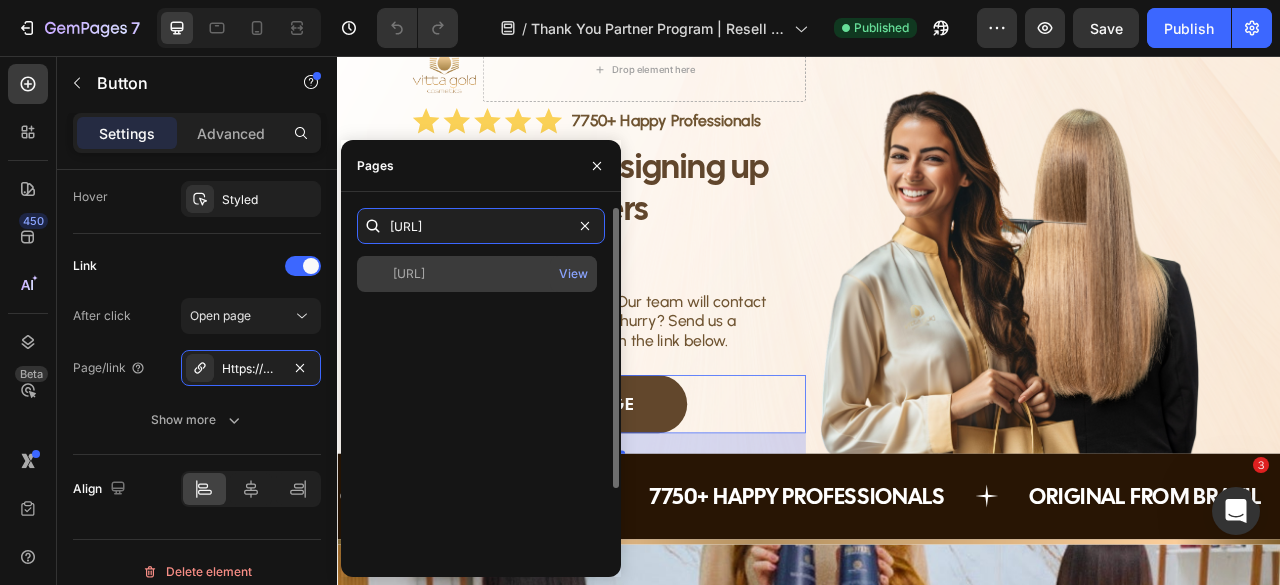 type on "[URL]" 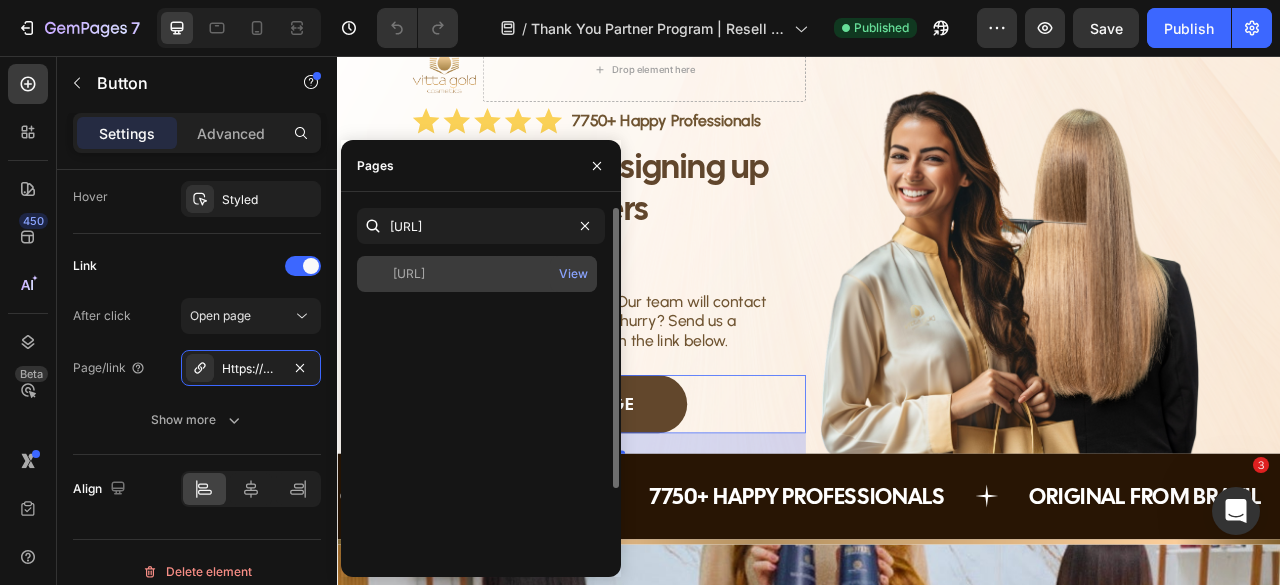 click on "[URL]" 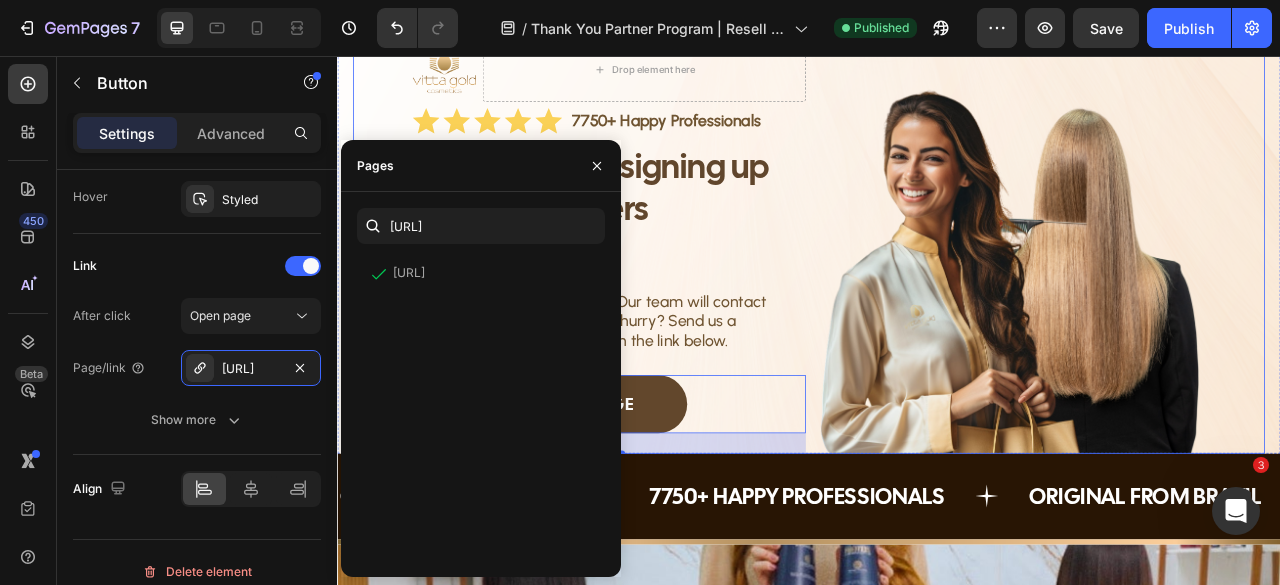 click on "Image
Drop element here Row
Icon
Icon
Icon
Icon
Icon Icon List [NUMBER]+ Happy Professionals Text Block Row Thank you for signing up to Vitta Partners Program. Heading Your account is under review. Our team will contact you in the next few days. In a hurry? Send us a WhatsApp message clicking in the link below. Text Block WHATSAPP MESSAGE Button   [NUMBER]" at bounding box center (682, 297) 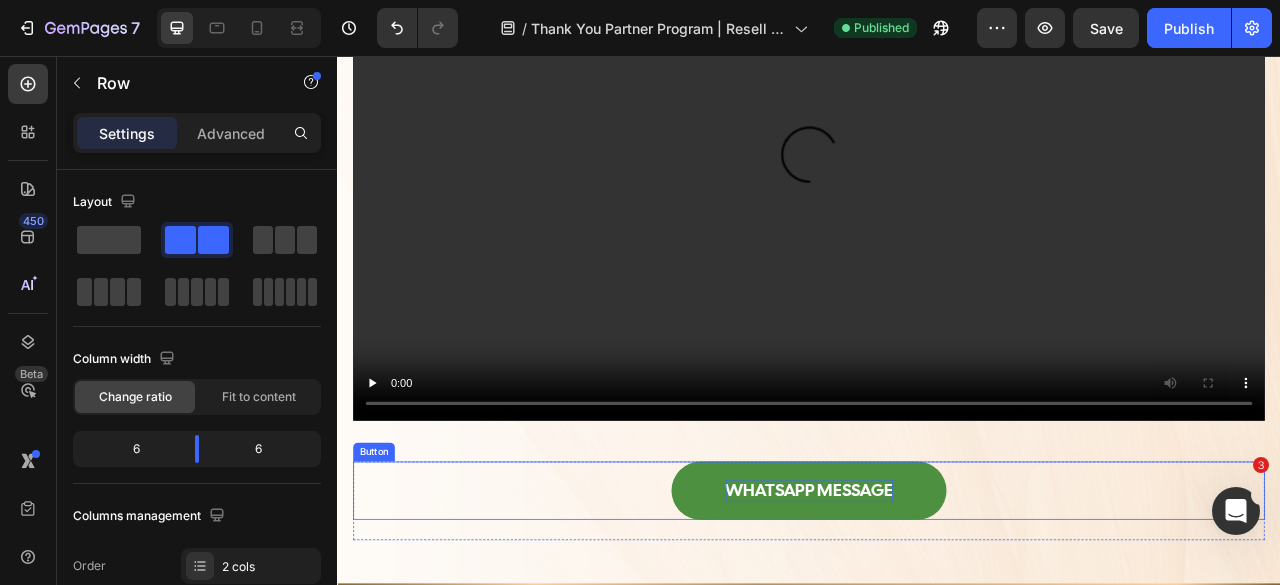 scroll, scrollTop: 1700, scrollLeft: 0, axis: vertical 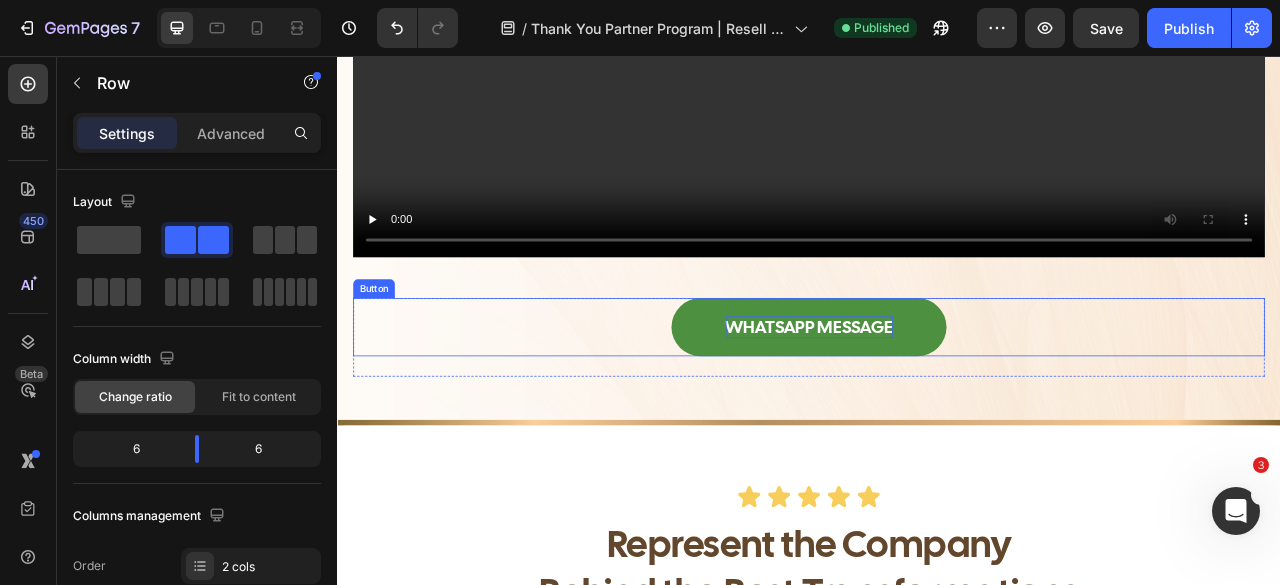 click on "WHATSAPP MESSAGE" at bounding box center (937, 401) 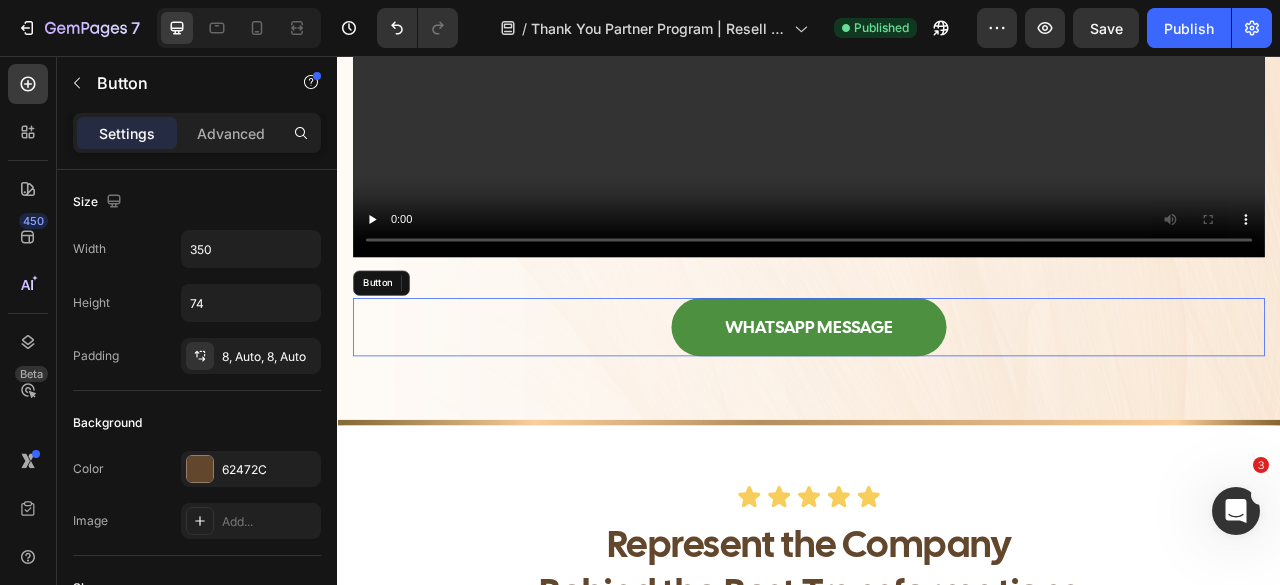 click on "WHATSAPP MESSAGE" at bounding box center [937, 401] 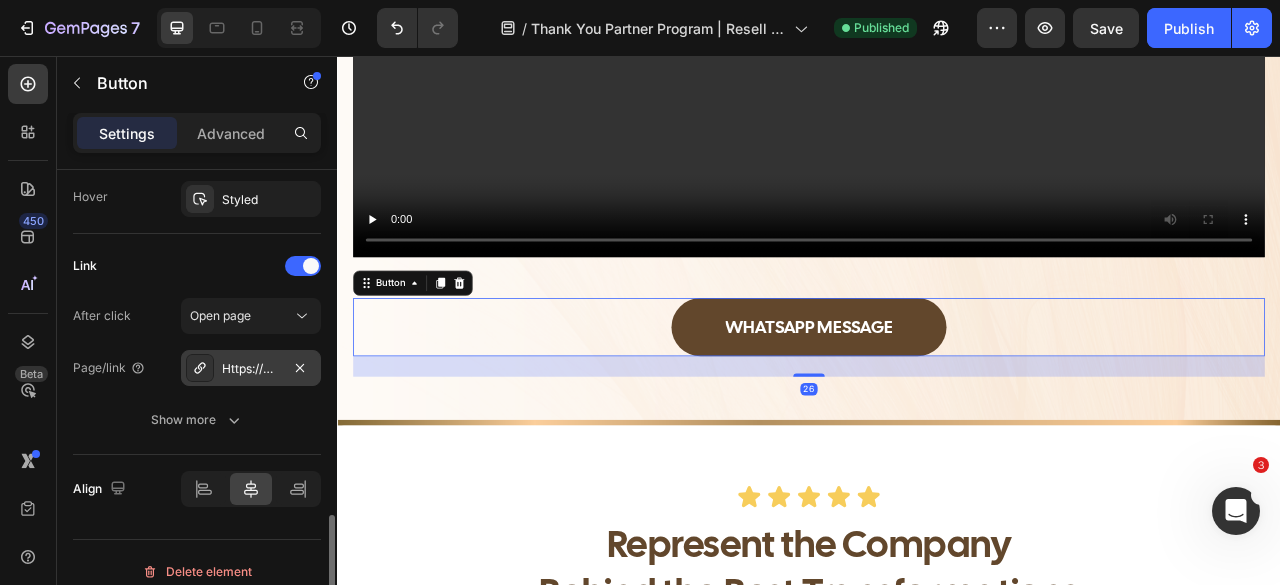 scroll, scrollTop: 1113, scrollLeft: 0, axis: vertical 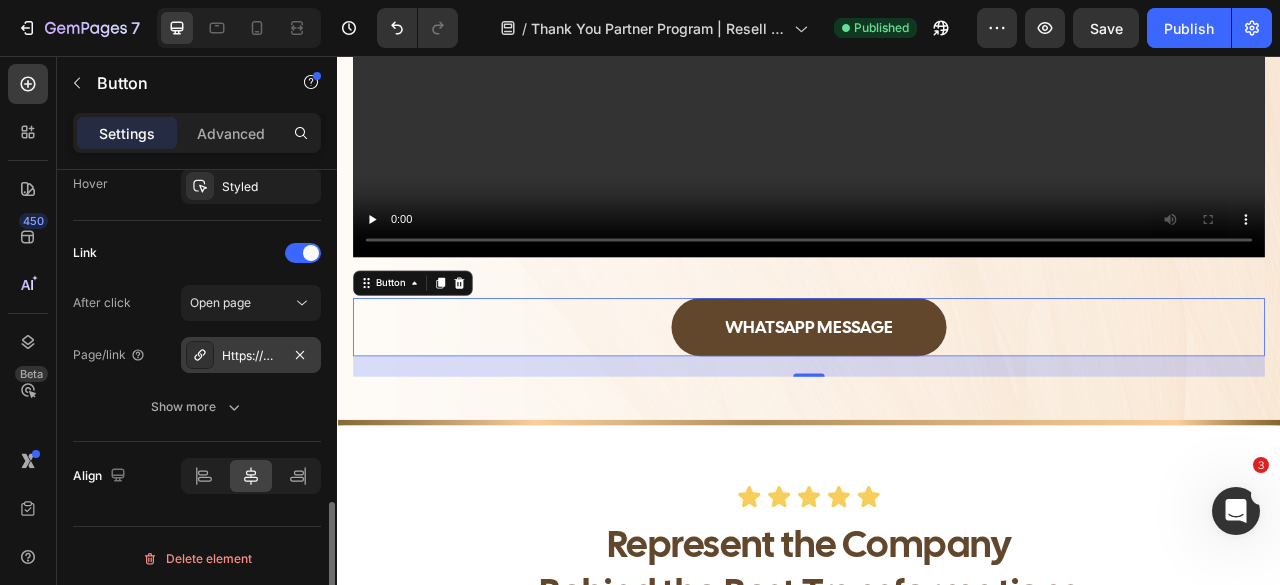 click on "Https://wa.Link/sdlhar" at bounding box center (251, 356) 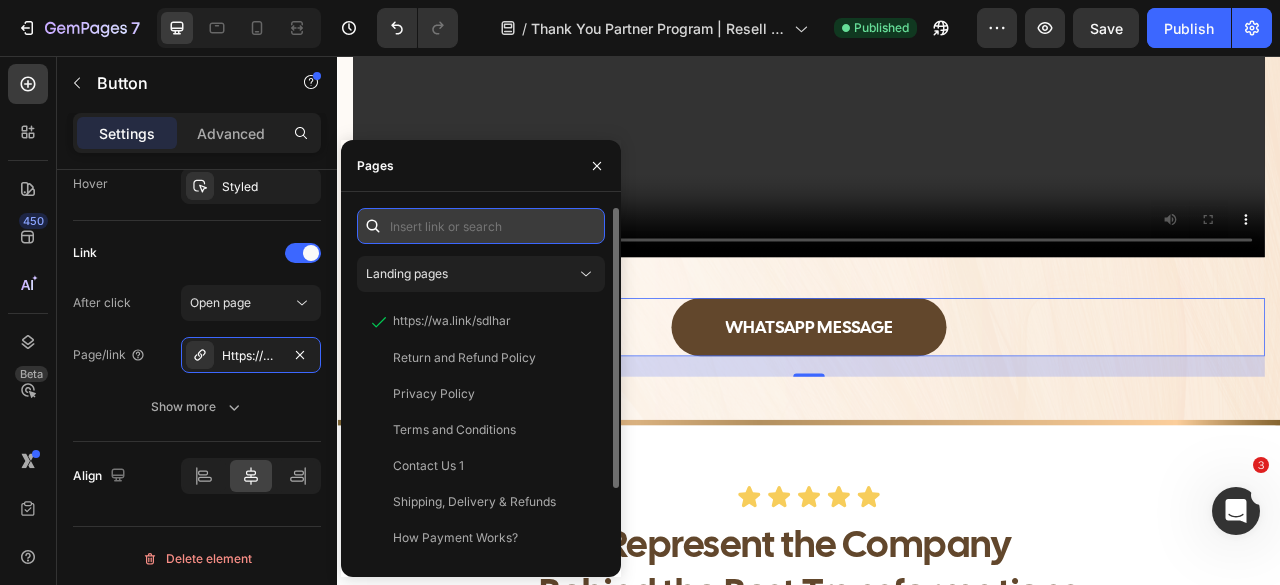 click at bounding box center (481, 226) 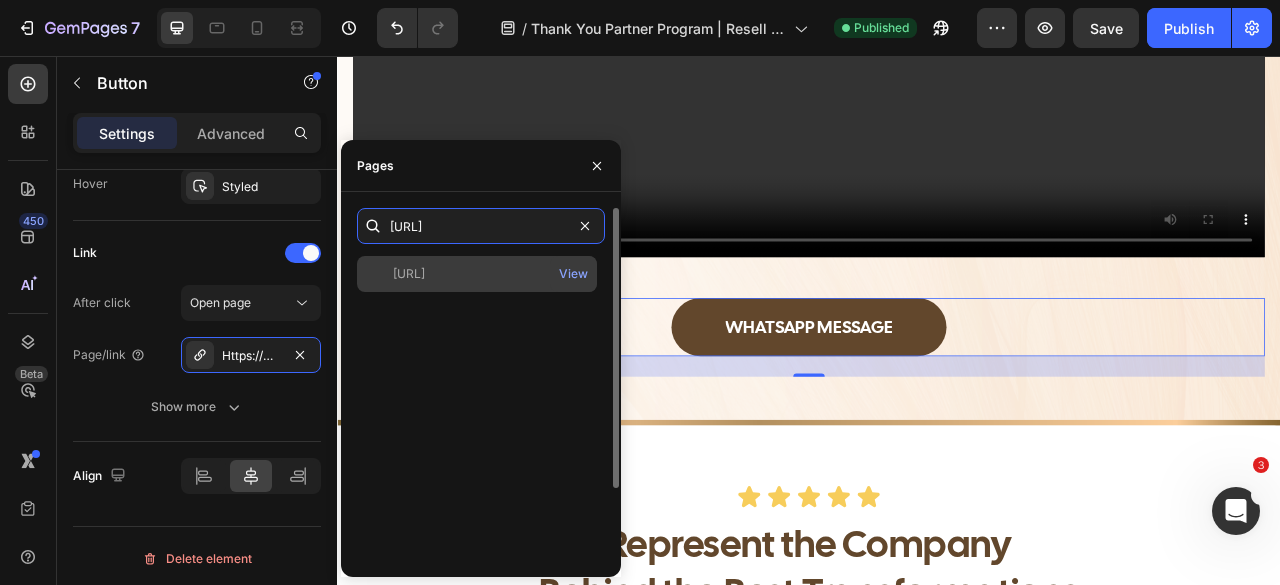 type on "[URL]" 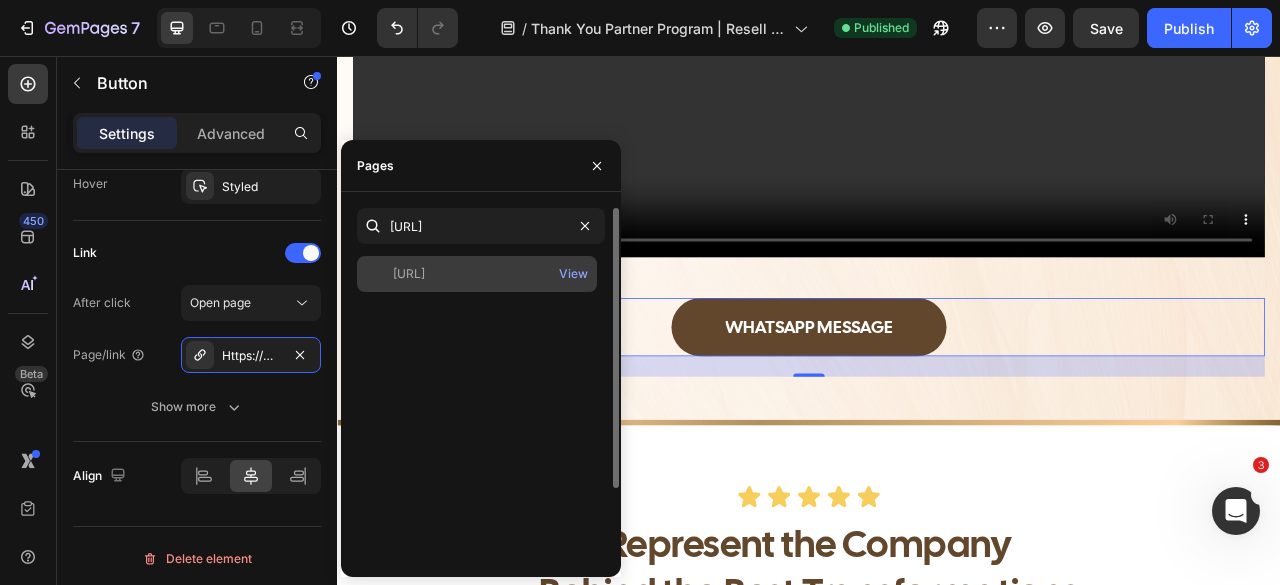 click on "[URL]" 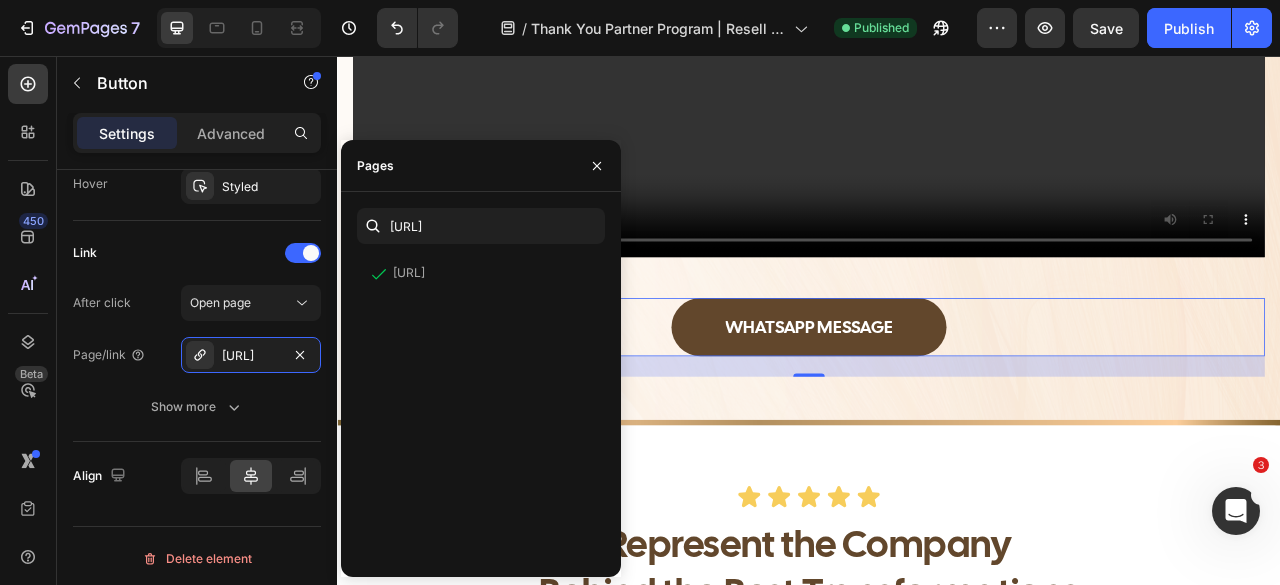 click on "Why Top Stylists Are Switching to Nanoplex Arginina? Heading Why Top Stylists Are Switching to Nanoplex Arginina? Heading Resell Professional Hair Care, Profit More. Join the Vitta Gold Official Partners. Heading Video Row Image ✅ Flawless Straightening on Every Hair Type Text Block Delivers uniform, sleek results on natural, resistant, curly—even bleached blonde—hair. Text Block Hero Banner Image 🌿 Straightens and Repairs in One Session Text Block Amino acids and oils rebuild softness, shine, and strength while smoothing the hair. Text Block Hero Banner Image 🚫 Formaldehyde-Free. No Smoke. No Toxins. Text Block No irritation or harmful fumes—safer for you, for your clients and for your business. Text Block Hero Banner Image 🕒 Up to [NUMBER] Months of Frizz-Free Perfection Text Block Long-lasting smoothness that keeps your clients loyal and your results unforgettable. Text Block Hero Banner Row Image 🛡️ Certified in [NUMBER]+ Countries. Trusted Worldwide. Text Block Text Block Hero Banner Image 🎓" at bounding box center (937, -37) 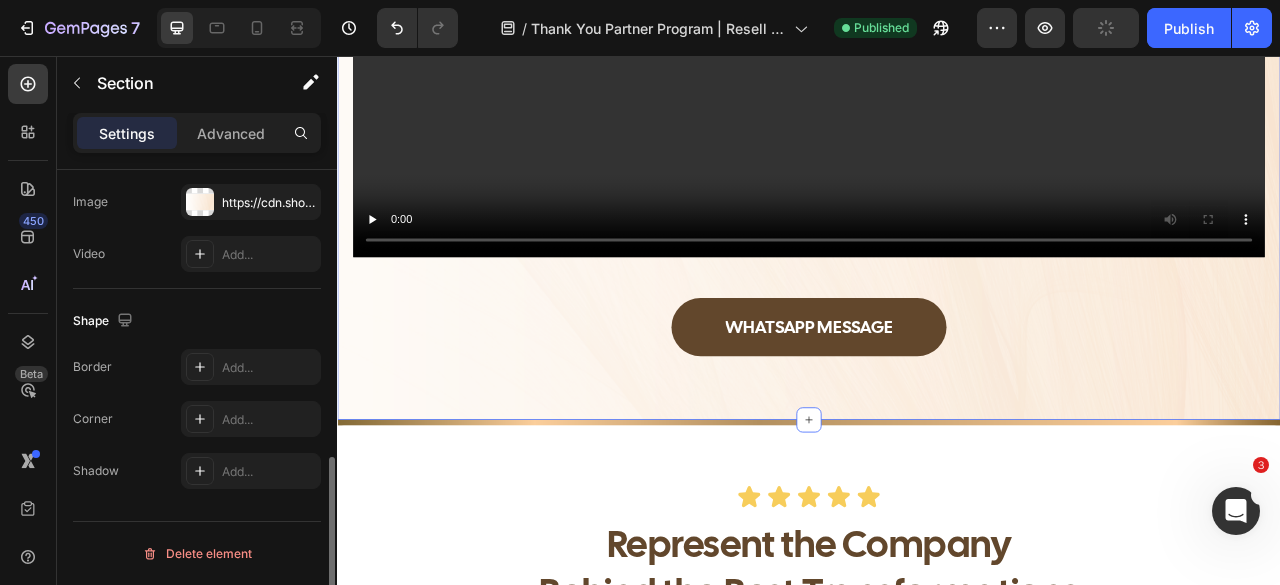 scroll, scrollTop: 0, scrollLeft: 0, axis: both 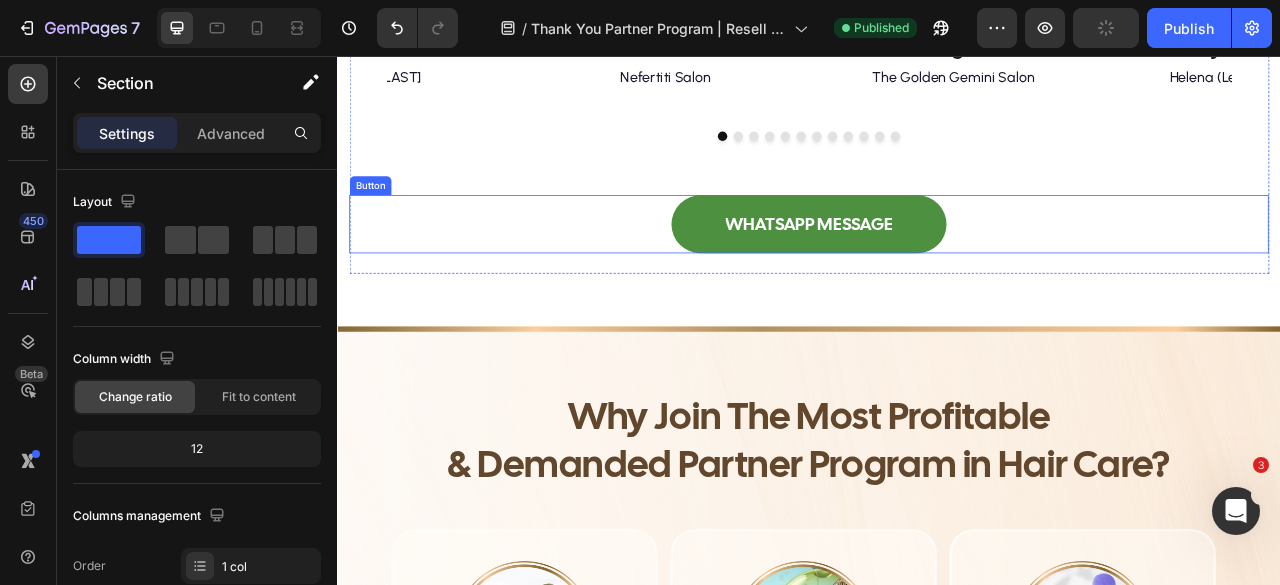 click on "WHATSAPP MESSAGE" at bounding box center [937, 270] 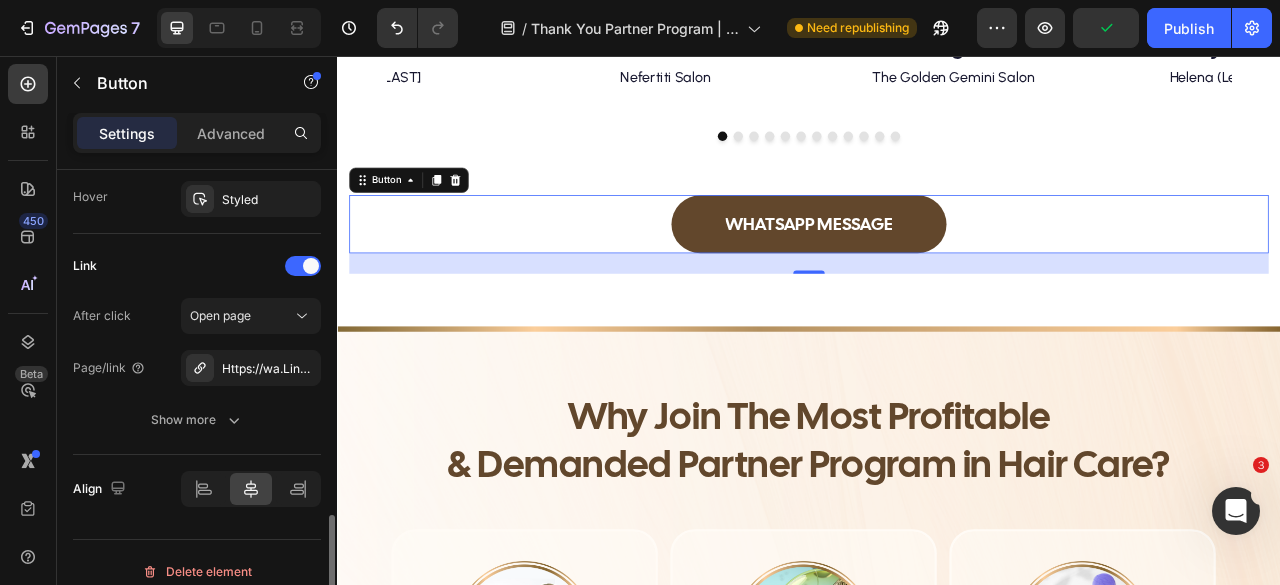 scroll, scrollTop: 1113, scrollLeft: 0, axis: vertical 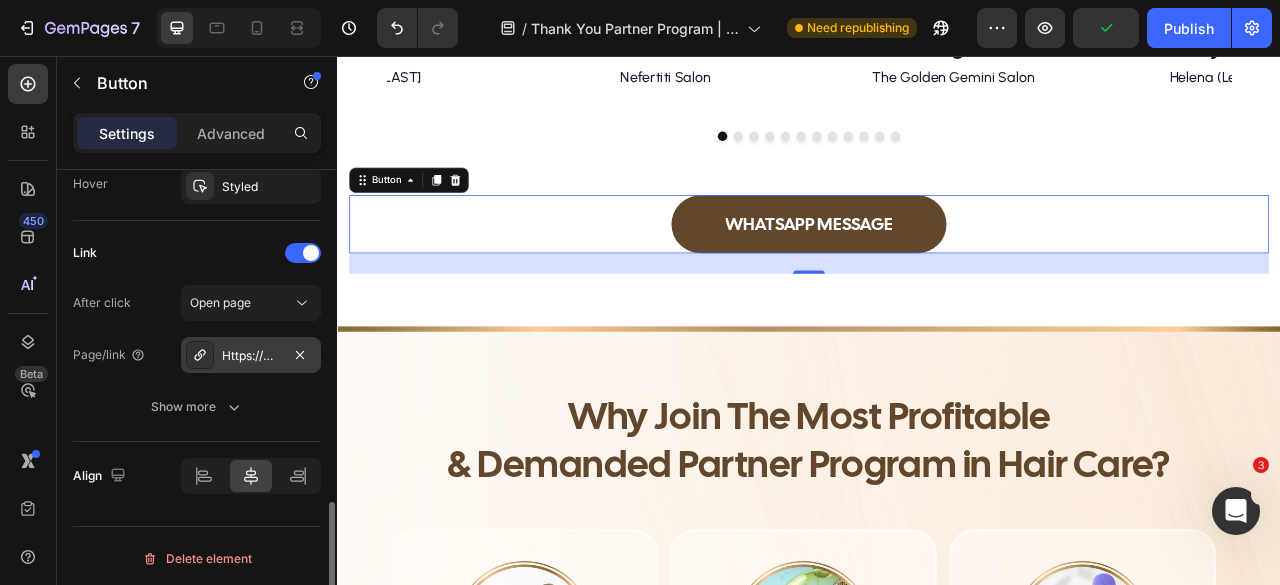click on "Https://wa.Link/sdlhar" at bounding box center (251, 356) 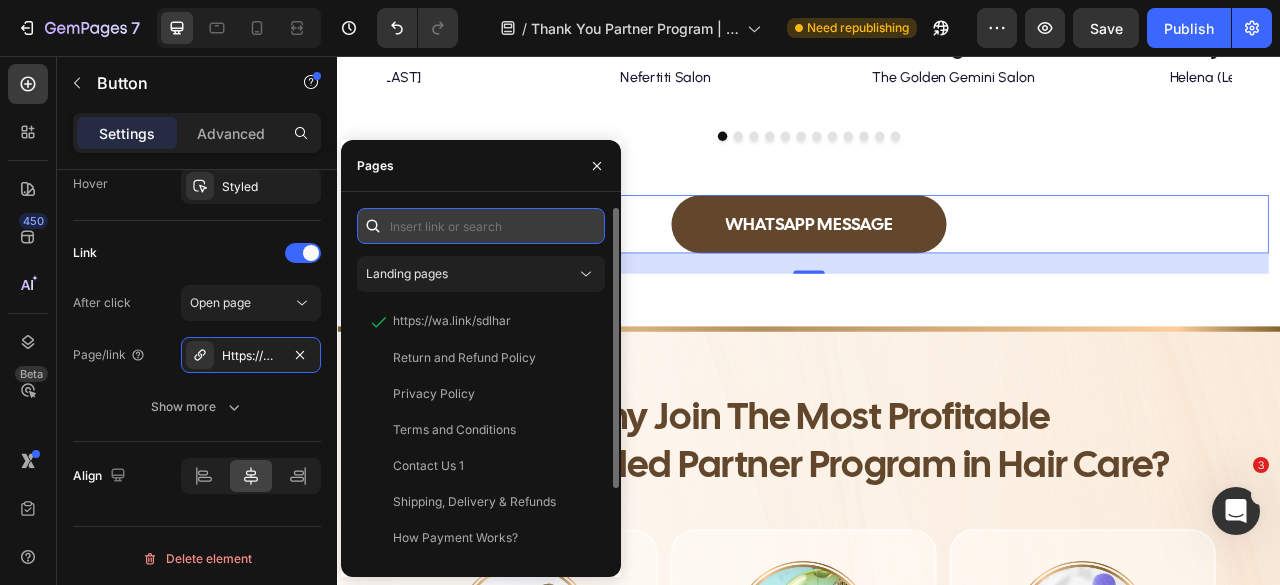 click at bounding box center (481, 226) 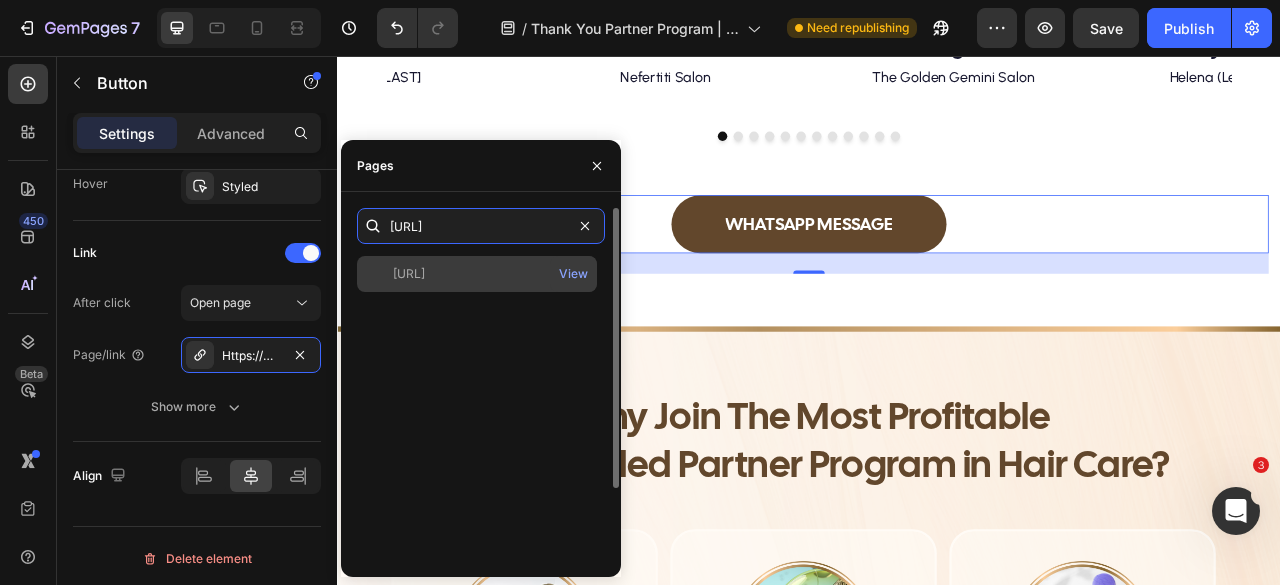 type on "[URL]" 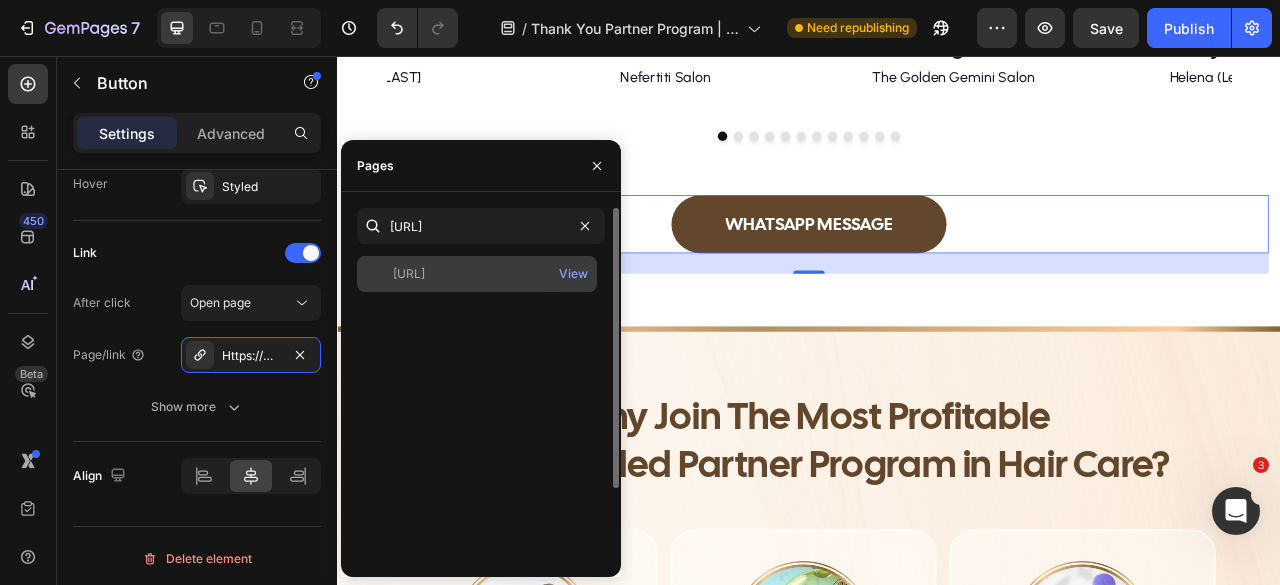 click on "[URL]" 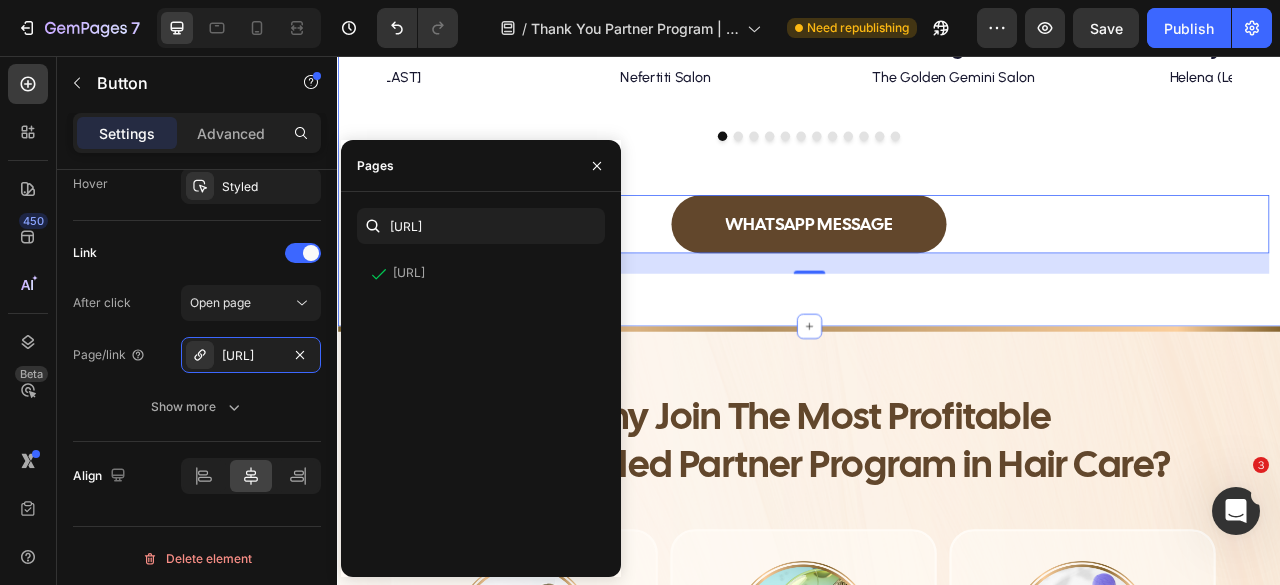 click on "Icon
Icon
Icon
Icon
Icon Icon List Represent the Company Behind the Best Transformations Heading Sell to the hair professionals and customers begging to pay more for excellent products. Text Block
Video Hero Banner
Icon
Icon
Icon
Icon
Icon Icon List "Unbelievably good. Truly breathtaking results. Clients are amazed" Heading [SALON NAME] Text Block Video Hero Banner
Icon
Icon
Icon
Icon
Icon Icon List " I'm in love with this product. Blonde, healthy and 100% straight." Heading [SALON NAME] Text Block Video Hero Banner
Icon
Icon
Icon
Icon
Icon Icon List " Nanoplex is amazing. My customer love the results. Thank you so much." Heading Icon" at bounding box center [937, -242] 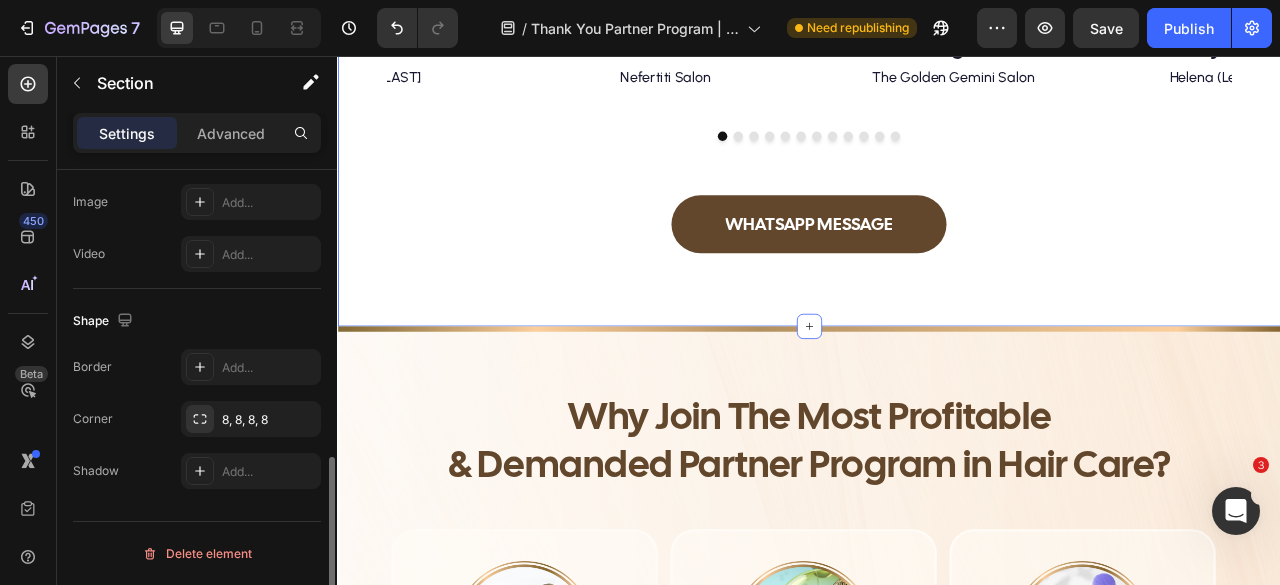 scroll, scrollTop: 0, scrollLeft: 0, axis: both 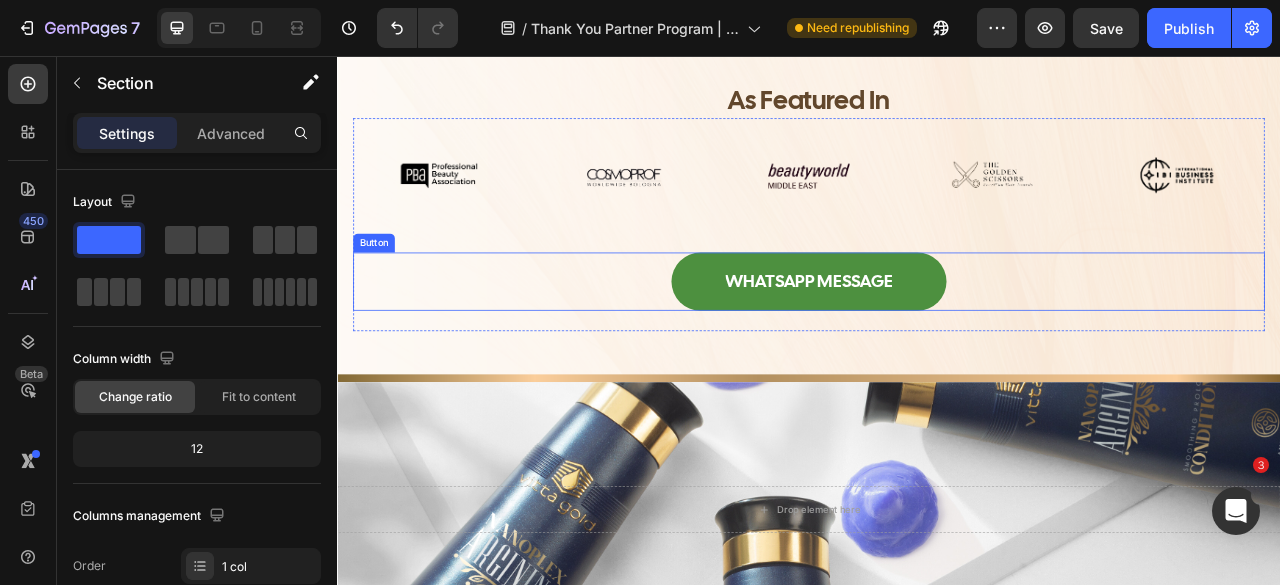 click on "WHATSAPP MESSAGE" at bounding box center (937, 343) 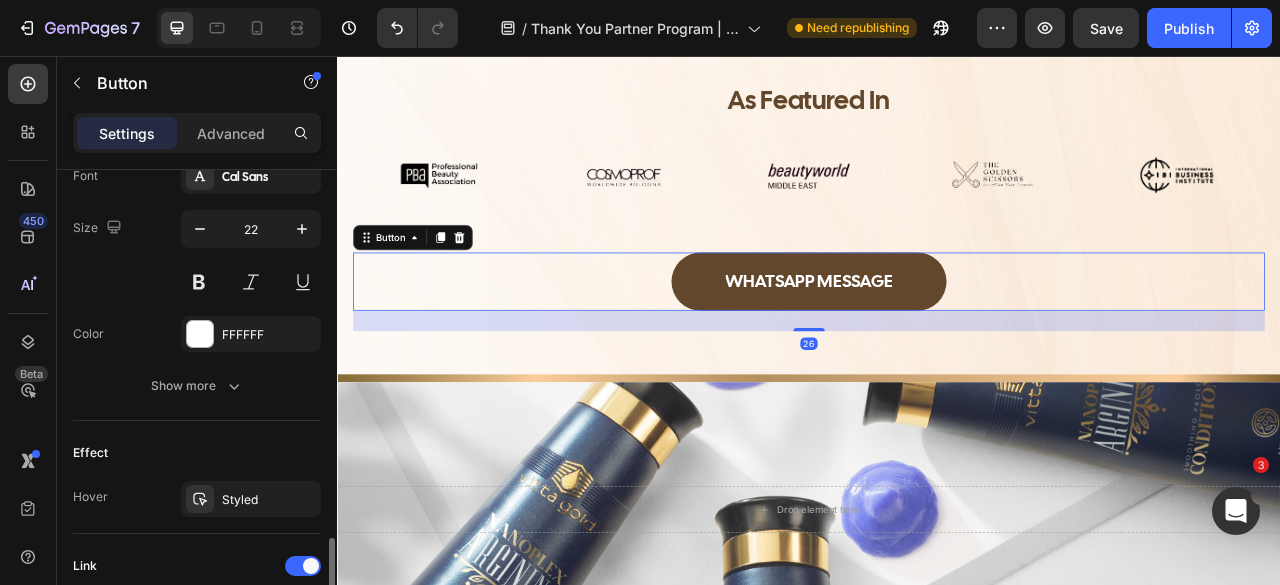 scroll, scrollTop: 1113, scrollLeft: 0, axis: vertical 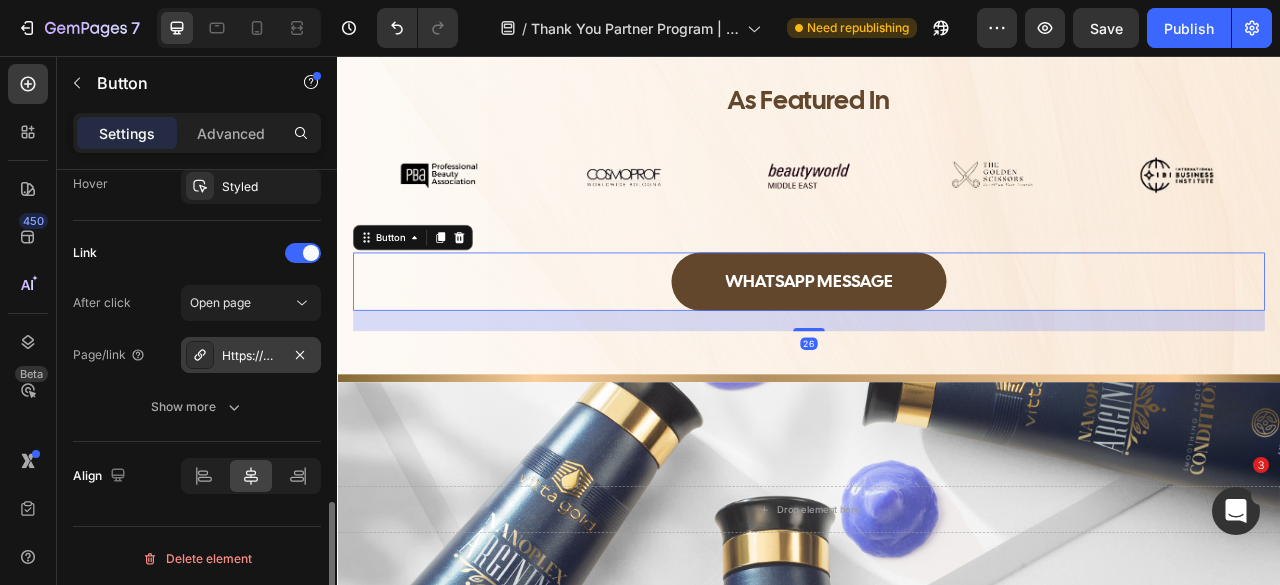 click on "Https://wa.Link/sdlhar" at bounding box center [251, 356] 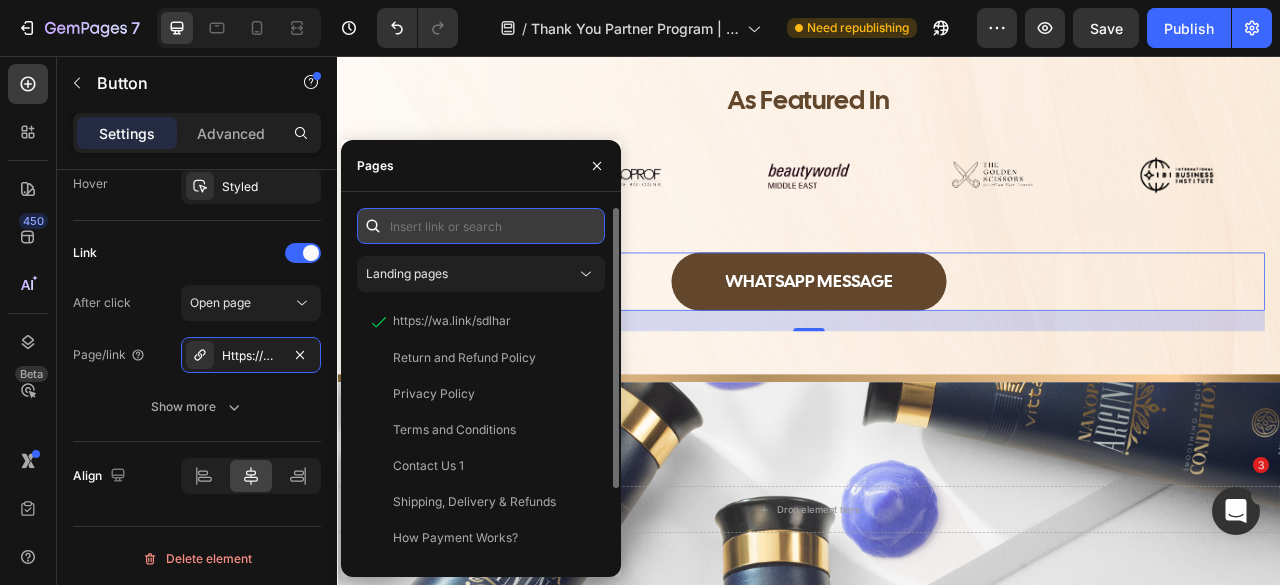 click at bounding box center [481, 226] 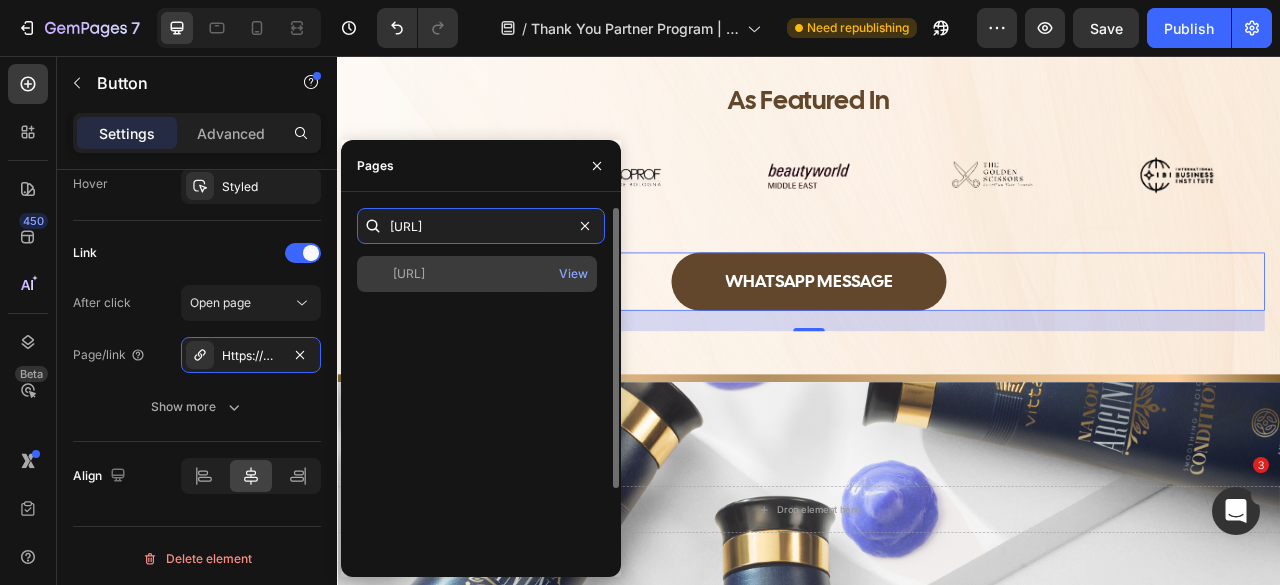 type on "[URL]" 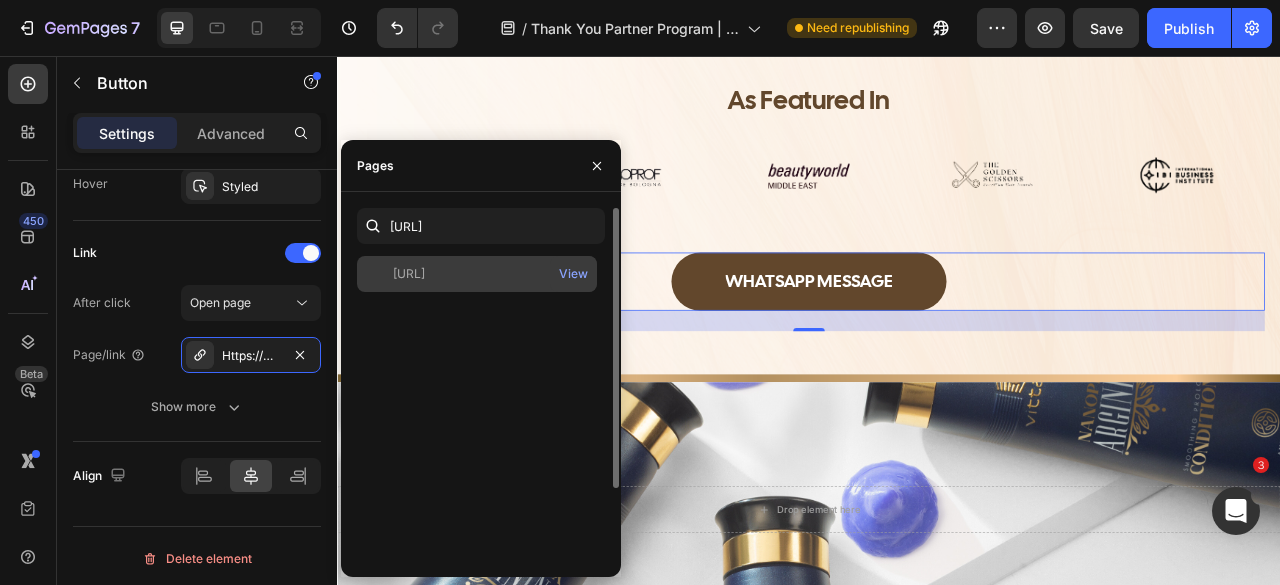 click on "[URL]" 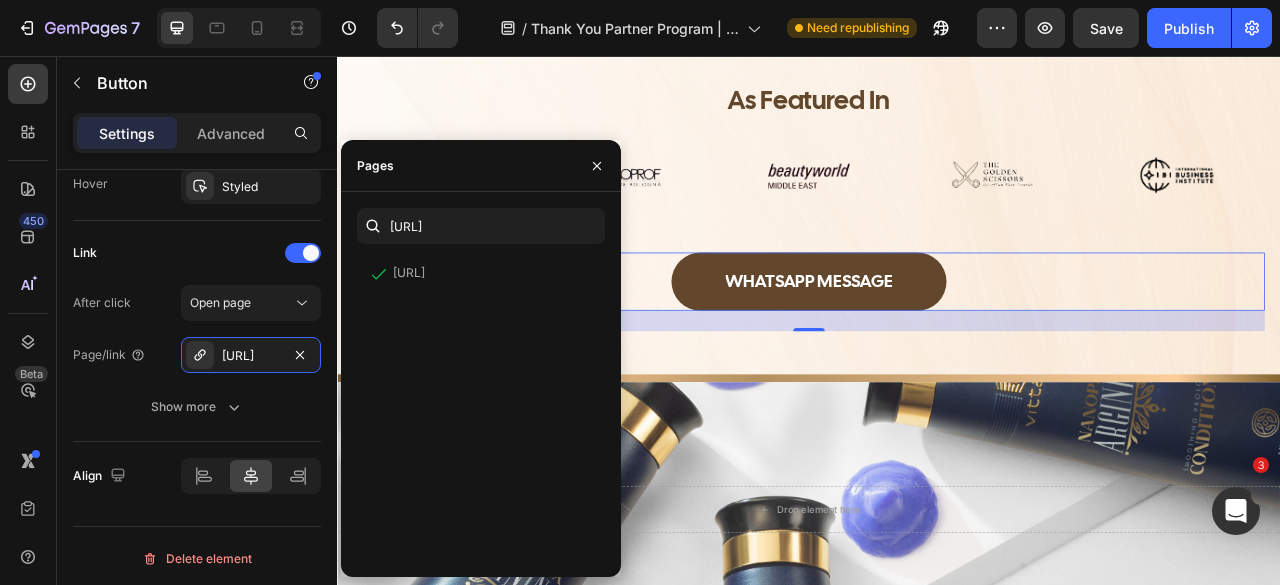 click on "Why Top Stylists Are Switching to Nanoplex Arginina? Heading Why Top Stylists Are Switching to Nanoplex Arginina? Heading Why Join The Most Profitable & Demanded Partner Program in Hair Care? Heading
Image ✅ Flawless Straightening on Every Hair Type Text Block Delivers uniform, sleek results on natural, resistant, curly—even bleached blonde—hair. Text Block Hero Banner Image 🌿 Straightens and Repairs in One Session Text Block Amino acids and oils rebuild softness, shine, and strength while smoothing the hair. Text Block Hero Banner Image 🚫 Resell Brazilian Professional Hair Care, Every Day. Text Block No irritation or harmful fumes—safer for you, for your clients and for your business. Text Block Hero Banner Image 🕒 Up to [NUMBER] Months of Frizz-Free Perfection Text Block Long-lasting smoothness that keeps your clients loyal and your results unforgettable. Text Block Hero Banner Image 🎓 Exclusive Masterclass with Certification Text Block Text Block Hero Banner Image 🛡️ Row" at bounding box center (937, -166) 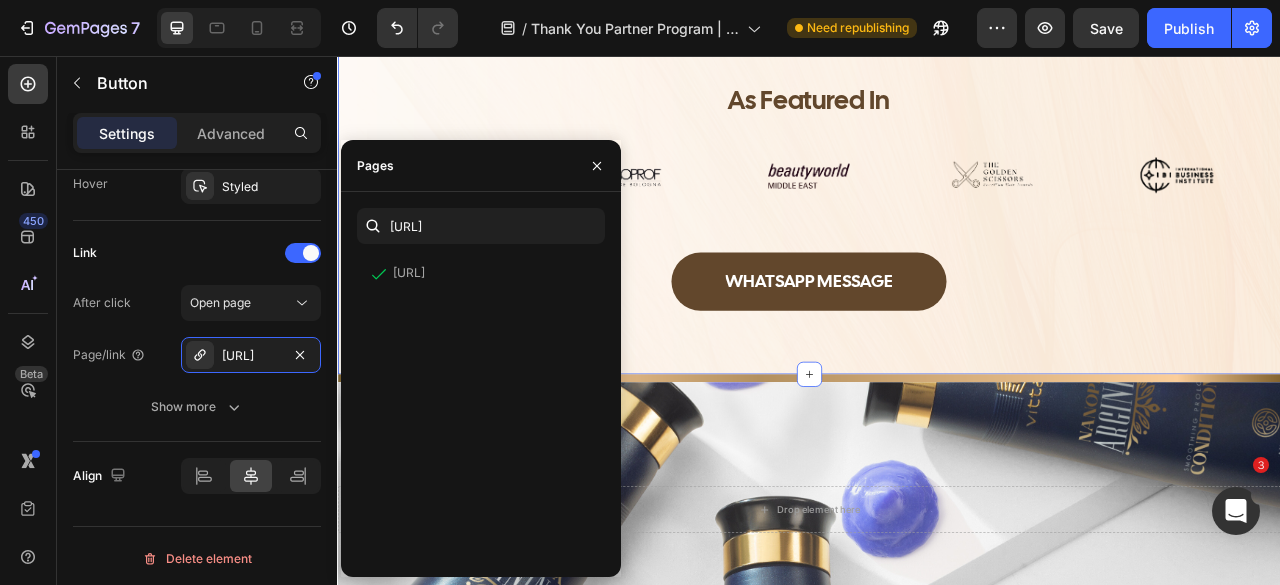 scroll, scrollTop: 0, scrollLeft: 0, axis: both 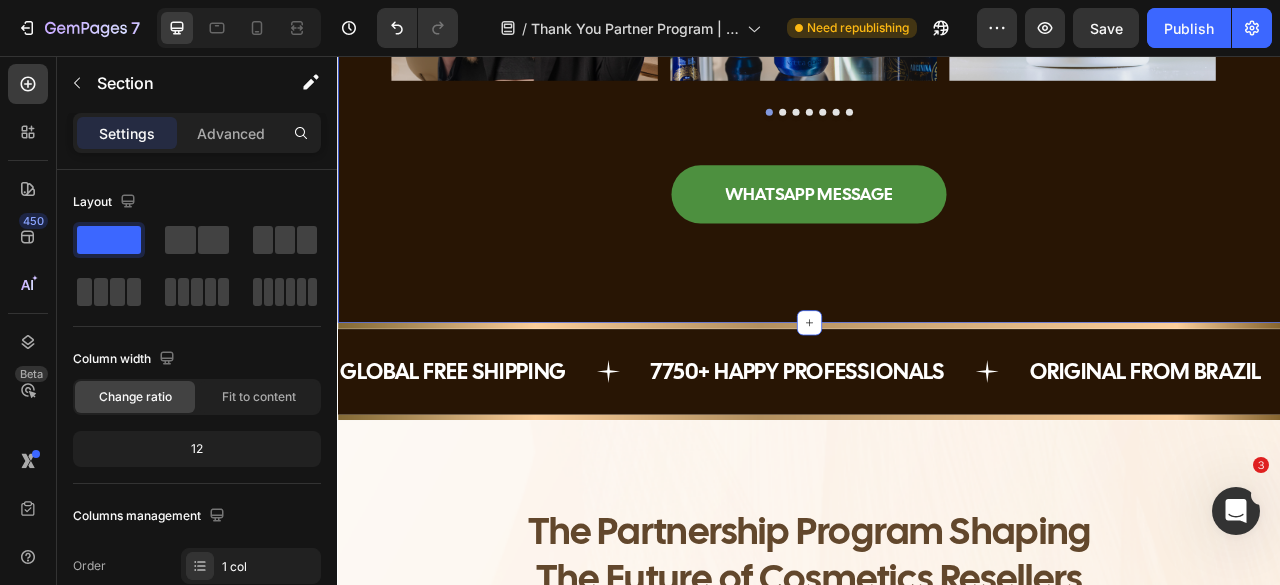 click on "WHATSAPP MESSAGE" at bounding box center (937, 232) 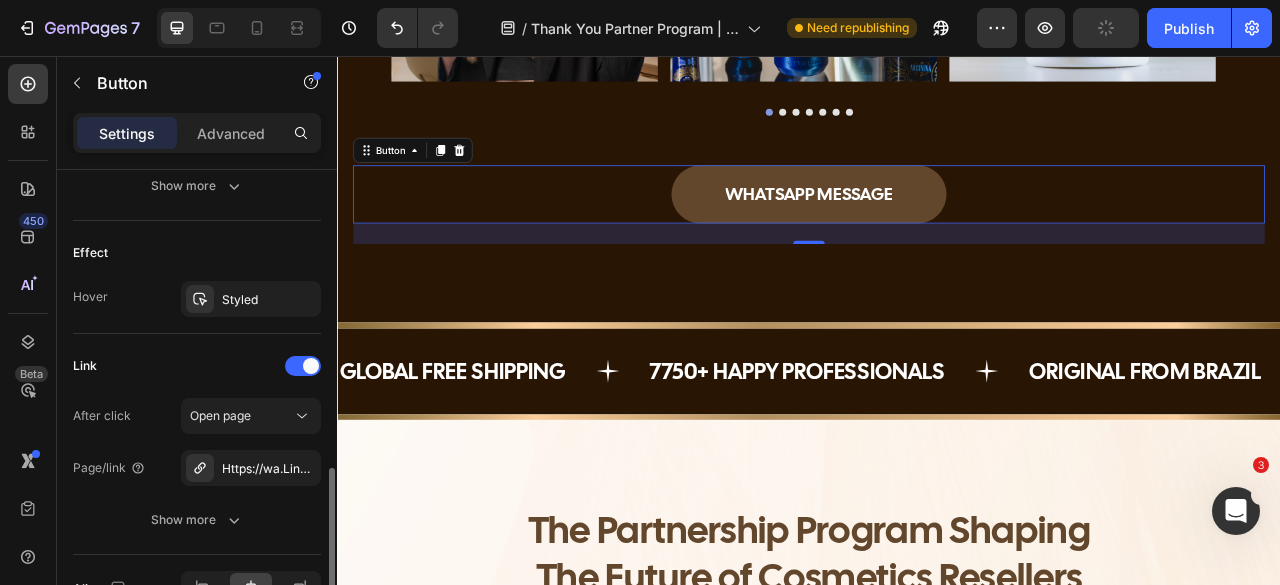 scroll, scrollTop: 1113, scrollLeft: 0, axis: vertical 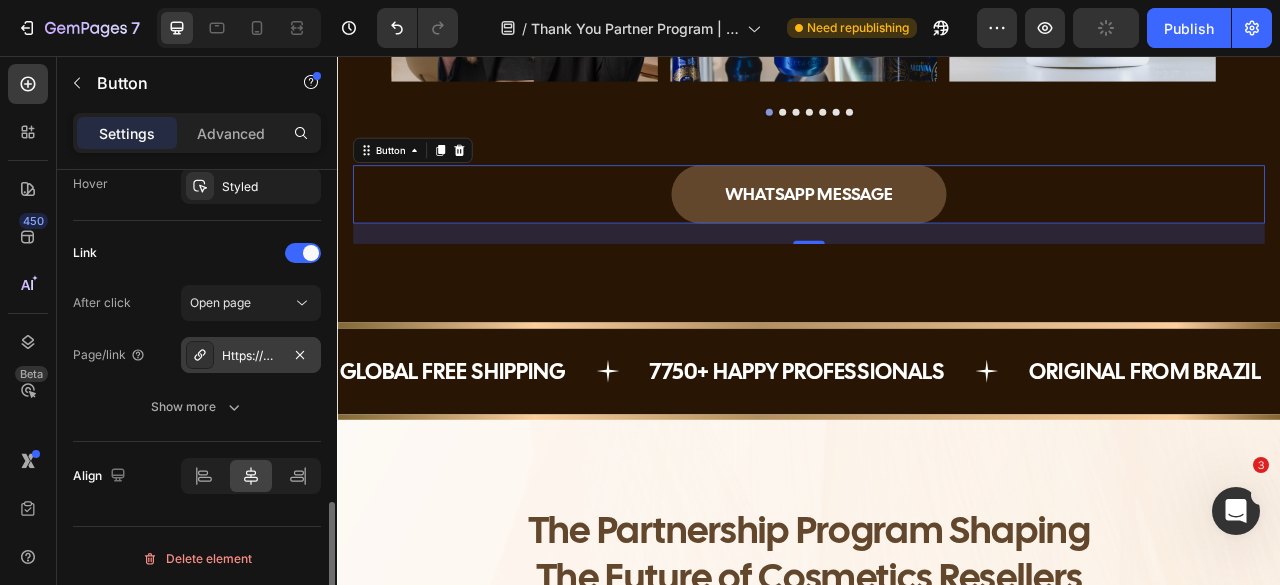 click on "Https://wa.Link/sdlhar" at bounding box center [251, 356] 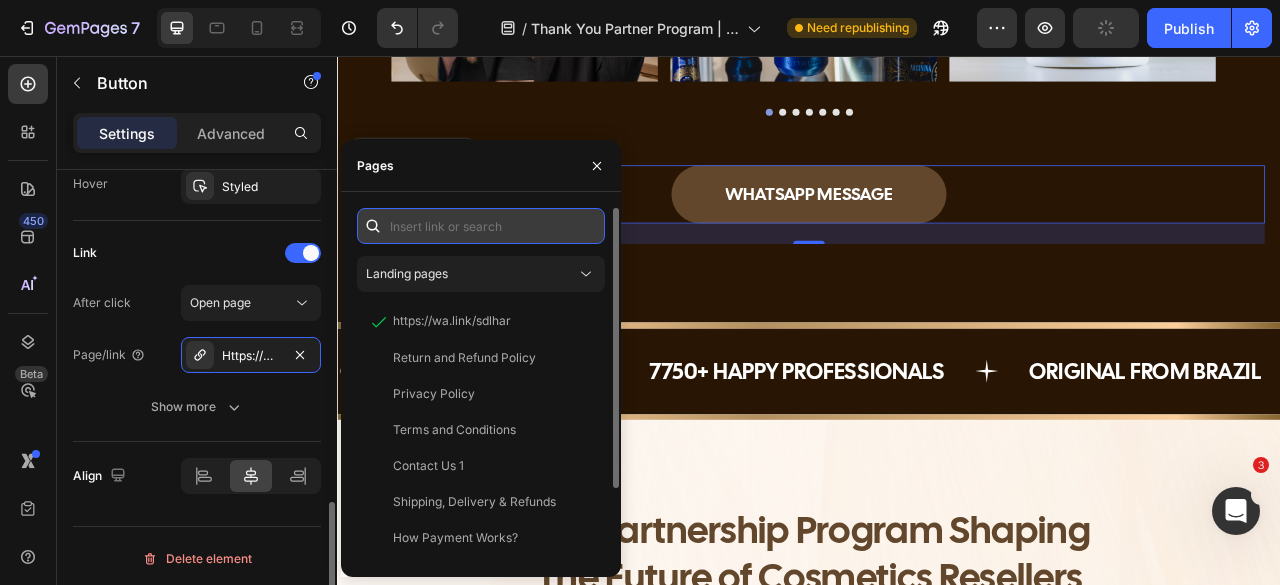 click at bounding box center (481, 226) 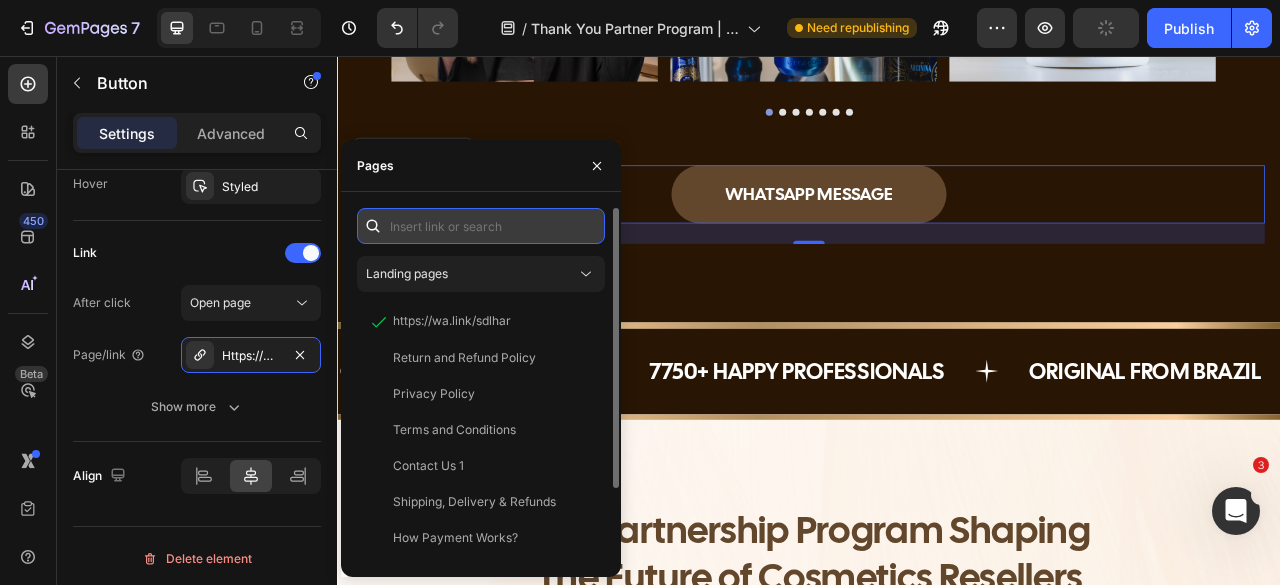 paste on "[URL]" 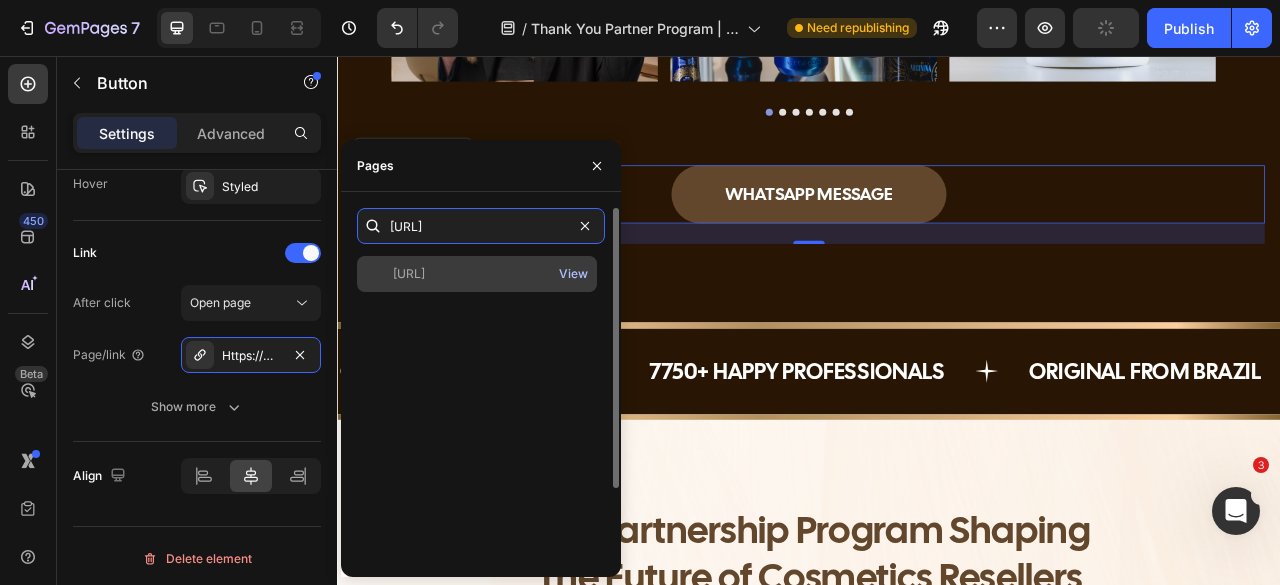 type on "[URL]" 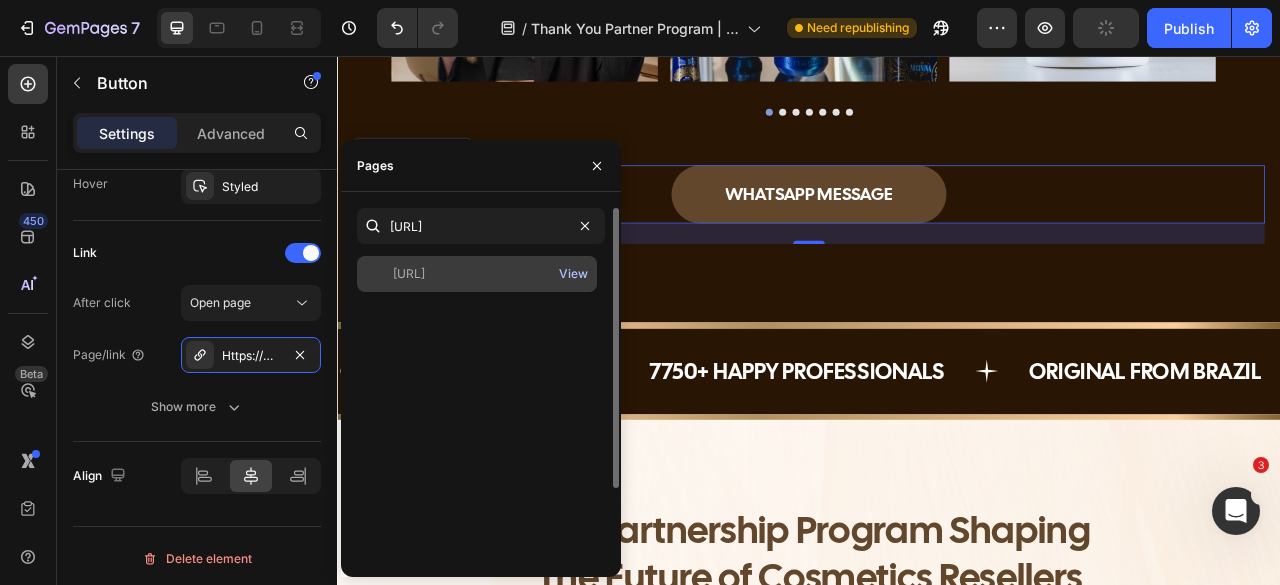 click on "[URL]" 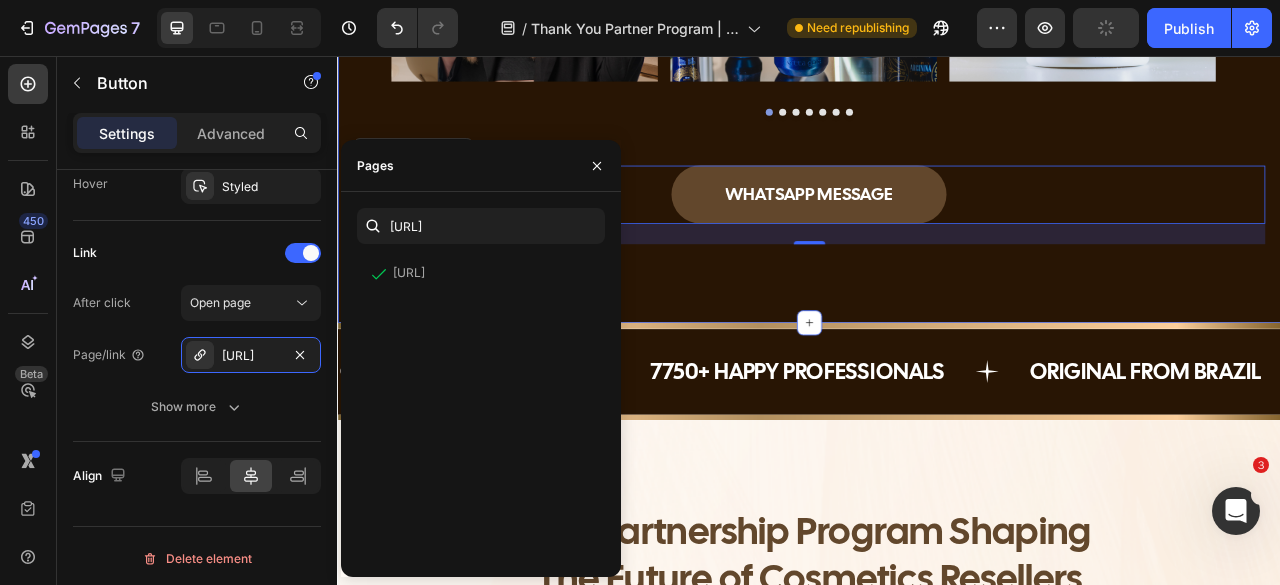 click on "Image Resell High-Demanded Hair Care Products, Skyrocket Your Profits & Become A Leader. Heading Join the Vitta Partner Program And Become The Go-To Destination to Salons and Hair Care Enthusiasts Text Block
Professional Hair Care Heading Image Brazilian Hair Straightening Heading Image Bleaching and Blonding Heading Image Hair Care & Treatment Heading Image Professional Hair Equipment Heading Image Online Courses & Programs Heading Image Host Workshops and Events Heading Image
Carousel Image Supportive Design Text Block Ergonomically engineered for optimal spinal alignment Text Block Hero Banner Image Pressure Relief Text Block Reduces neck and shoulder discomfort Text Block Hero Banner Row Image Breathable Materials Text Block Ensures cool, comfortable sleep Text Block Hero Banner Row WHATSAPP MESSAGE Button   [NUMBER] Section [NUMBER]/[NUMBER]" at bounding box center (937, -200) 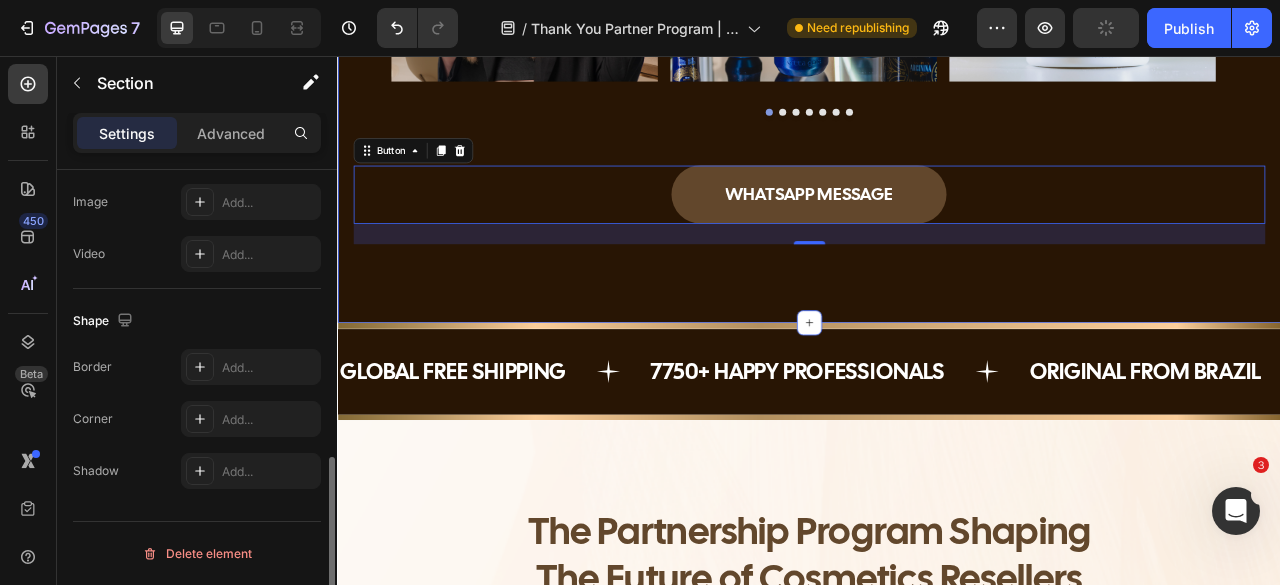 scroll, scrollTop: 0, scrollLeft: 0, axis: both 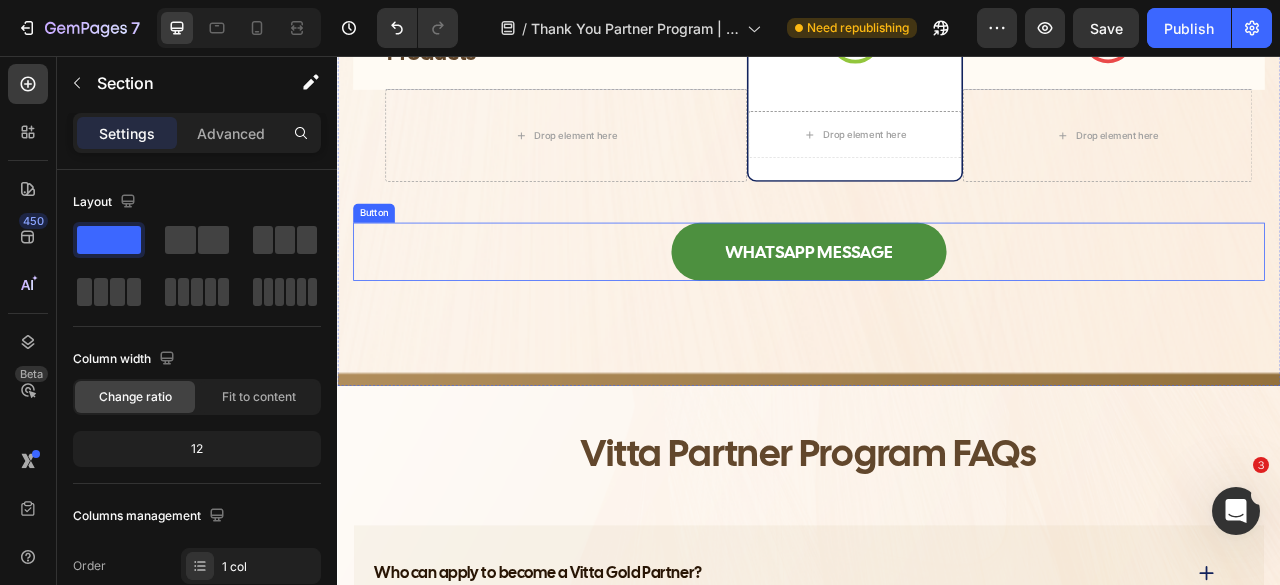 click on "WHATSAPP MESSAGE" at bounding box center [937, 305] 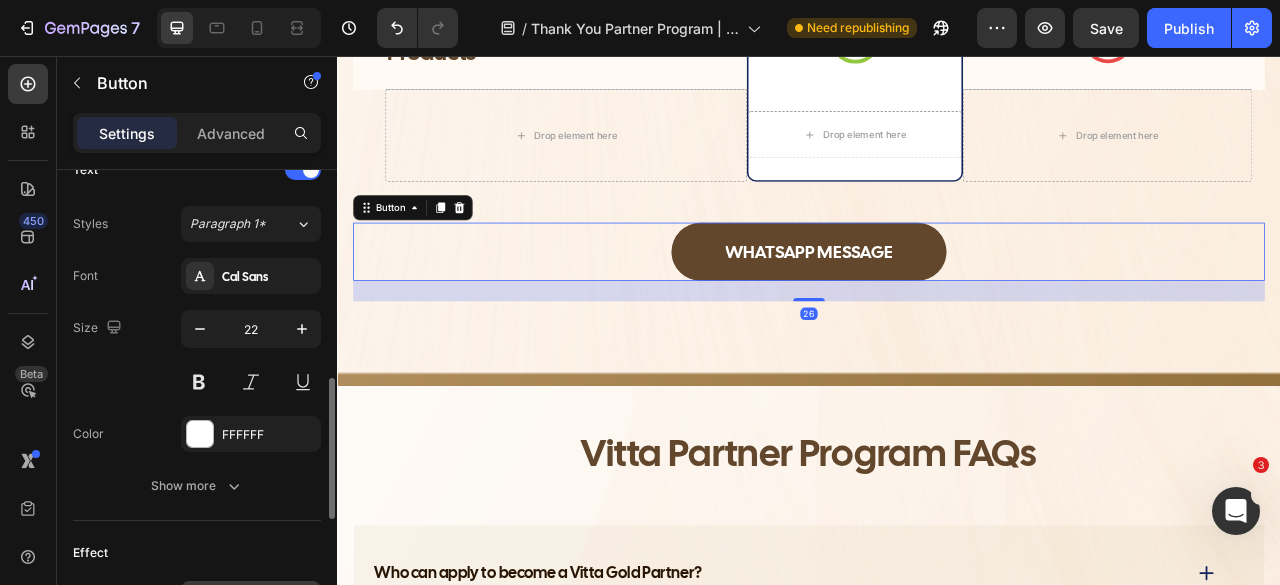 scroll, scrollTop: 1000, scrollLeft: 0, axis: vertical 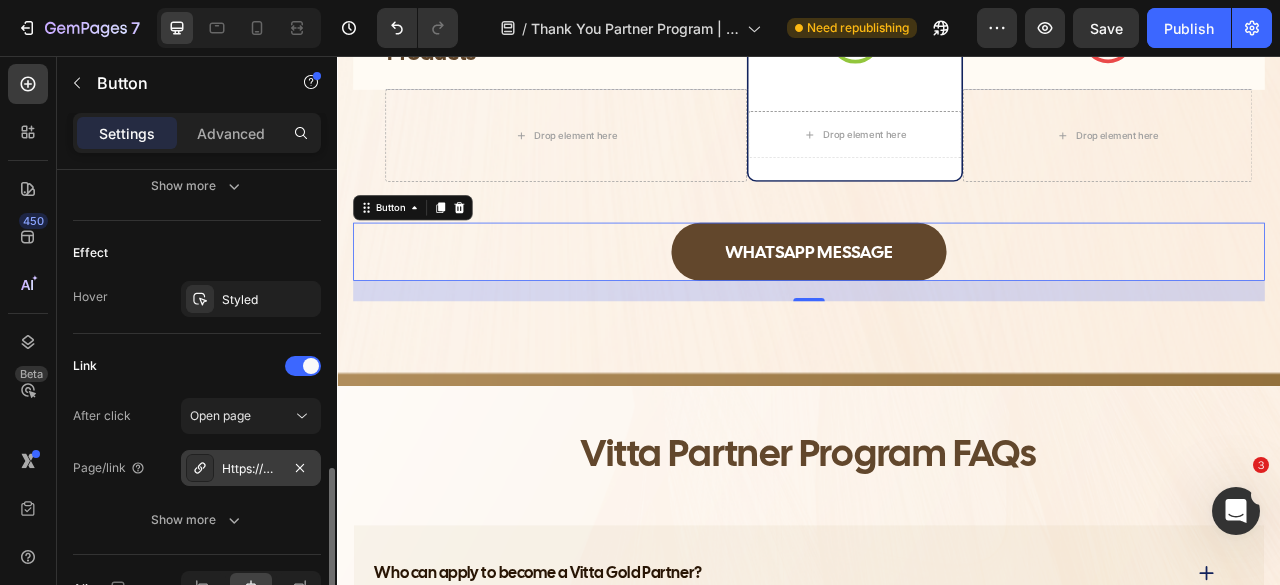 click on "Https://wa.Link/sdlhar" at bounding box center (251, 469) 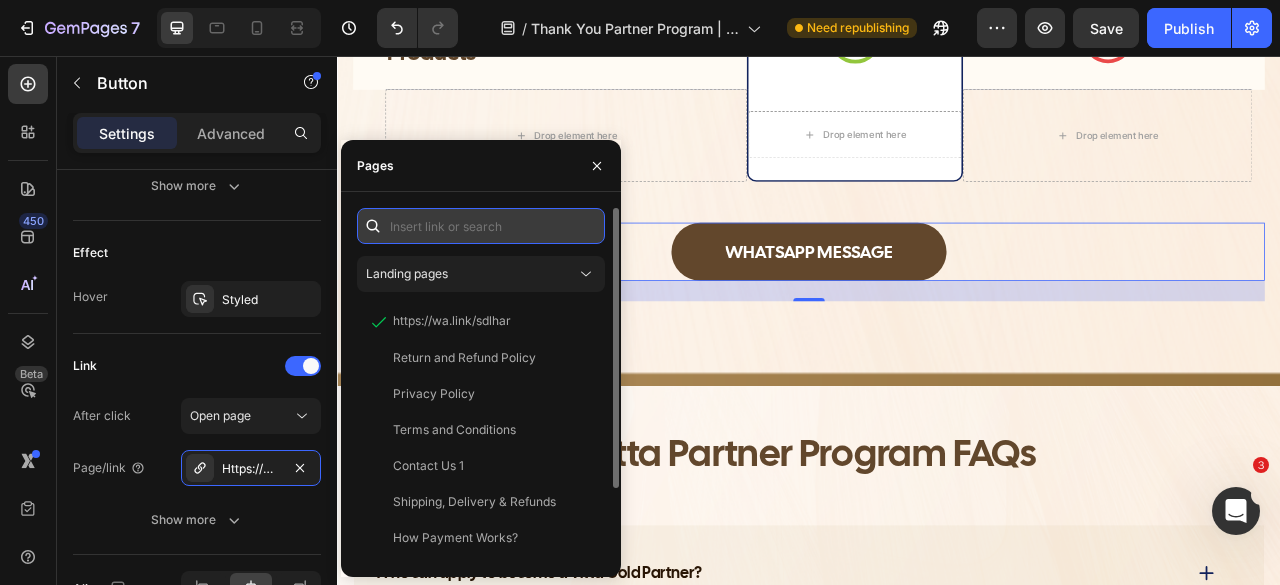 click at bounding box center (481, 226) 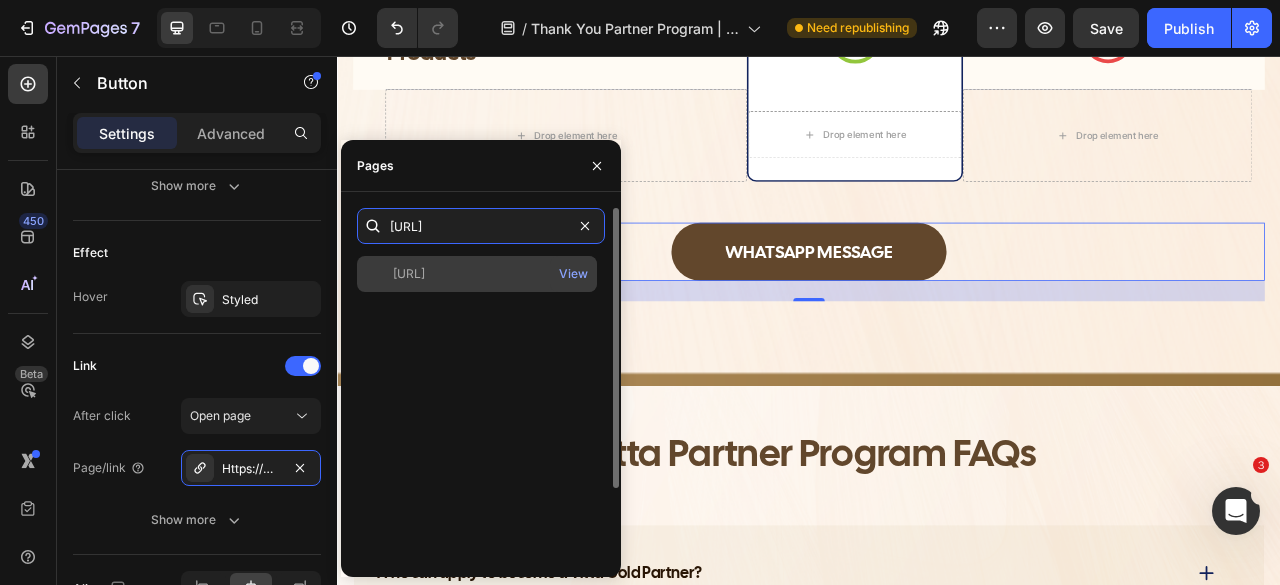 type on "[URL]" 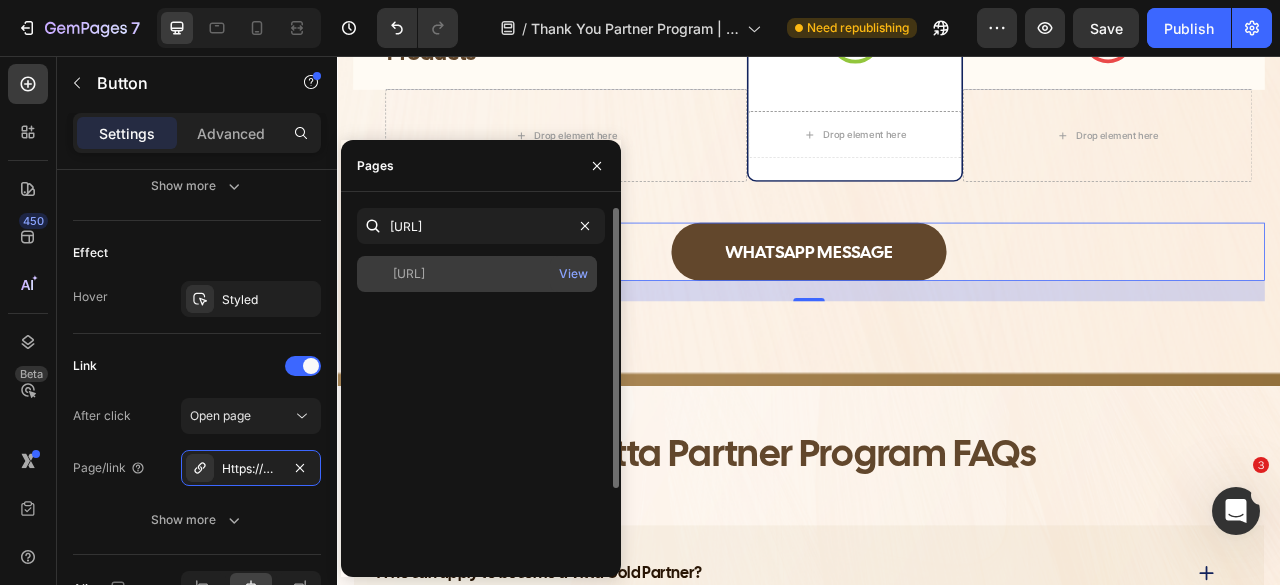 click on "[URL]" 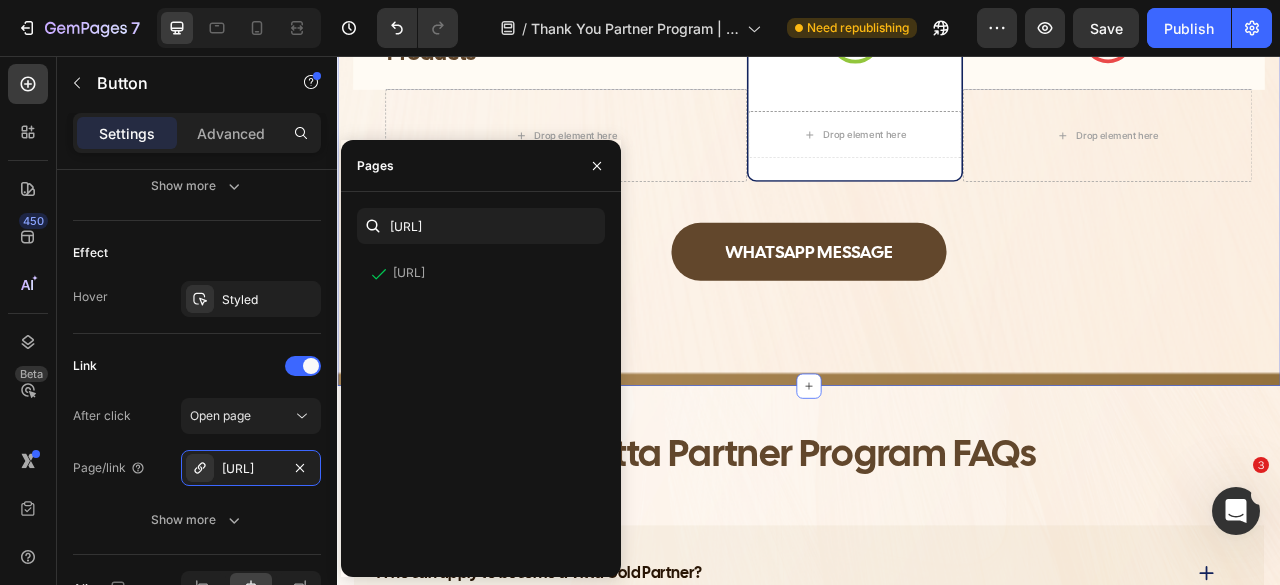 click on "The Partnership Program Shaping  The Future of Cosmetics Resellers Heading
Drop element here Image Row Other Companies Text Block Row Up to [PERCENTAGE]% Profit Margins Text Block
Icon Row
Icon Row Row Online Sales Channel Text Block
Icon Row
Icon Row Row Customer Exclusivity Text Block
Icon Row
Icon Row Long-Lasting Results Text Block
Icon Row
Icon Row High-Demanded and Top-Performing Products Text Block
Icon Row
Icon Row Total Marketing & Sales Support Text Block
Icon Row
Icon Row Training and Consulting Included Text Block
Icon Row
Icon Row Trusted in [NUMBER]+ Countries by [NUMBER]+ Salons Text Block
Icon Row
Icon Row CPNP & FDA Certified Products Text Block
Icon Row
Icon Row Row Row
Drop element here
Drop element here Row
Drop element here Row Row WHATSAPP MESSAGE Button Section [NUMBER]/[NUMBER]   Create Theme Section AI Content" at bounding box center (937, -553) 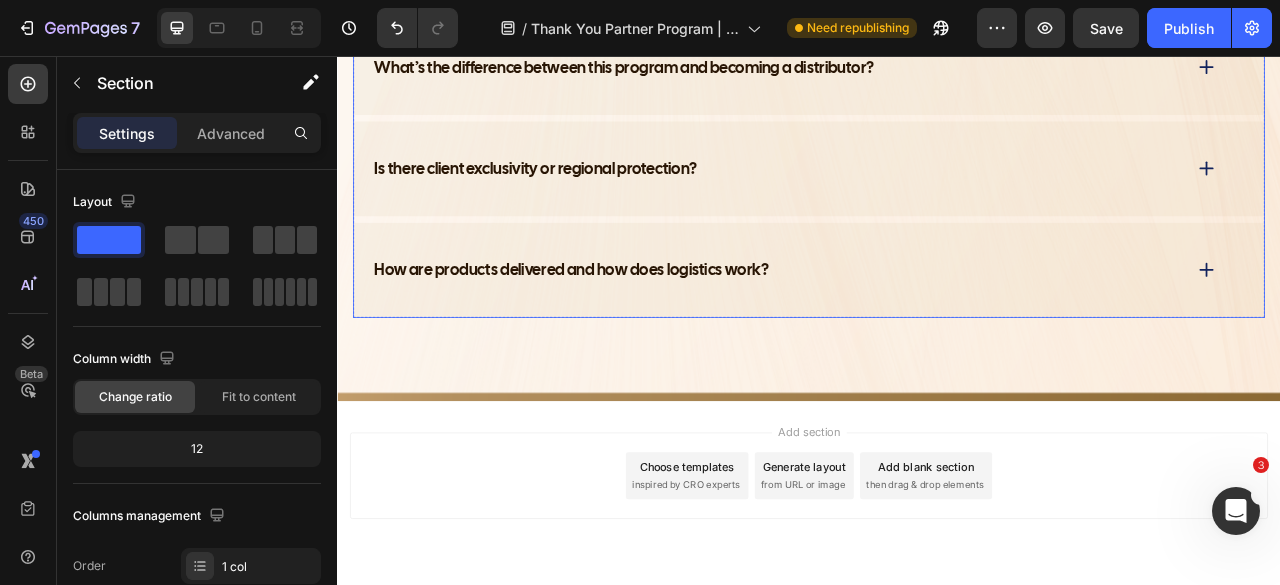 scroll, scrollTop: 9330, scrollLeft: 0, axis: vertical 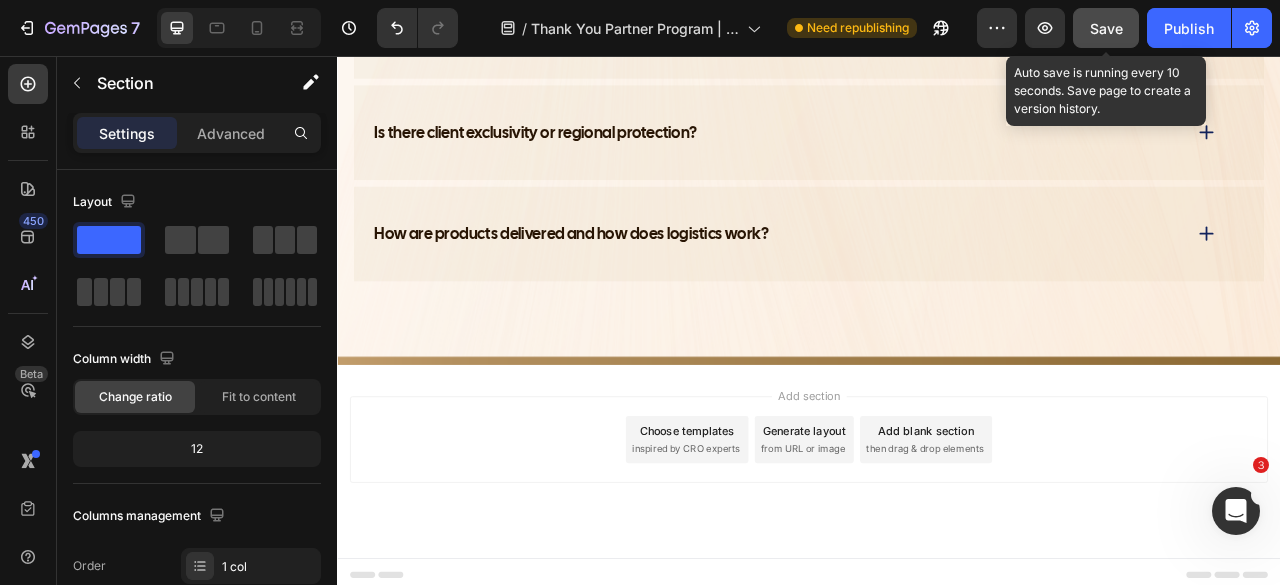 click on "Save" 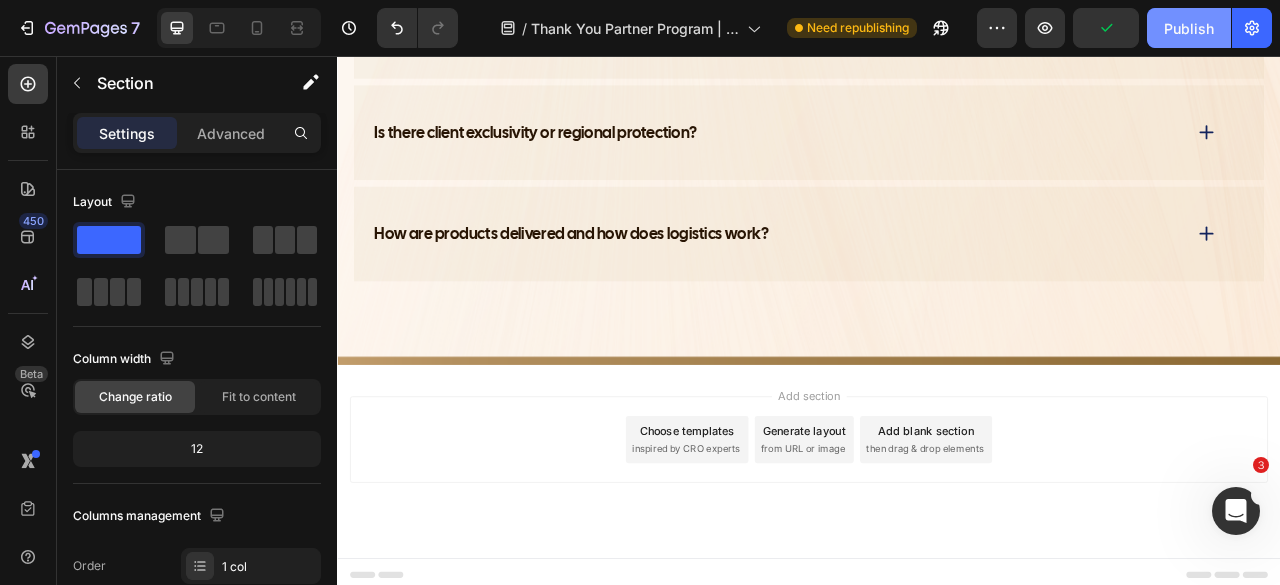 click on "Publish" at bounding box center (1189, 28) 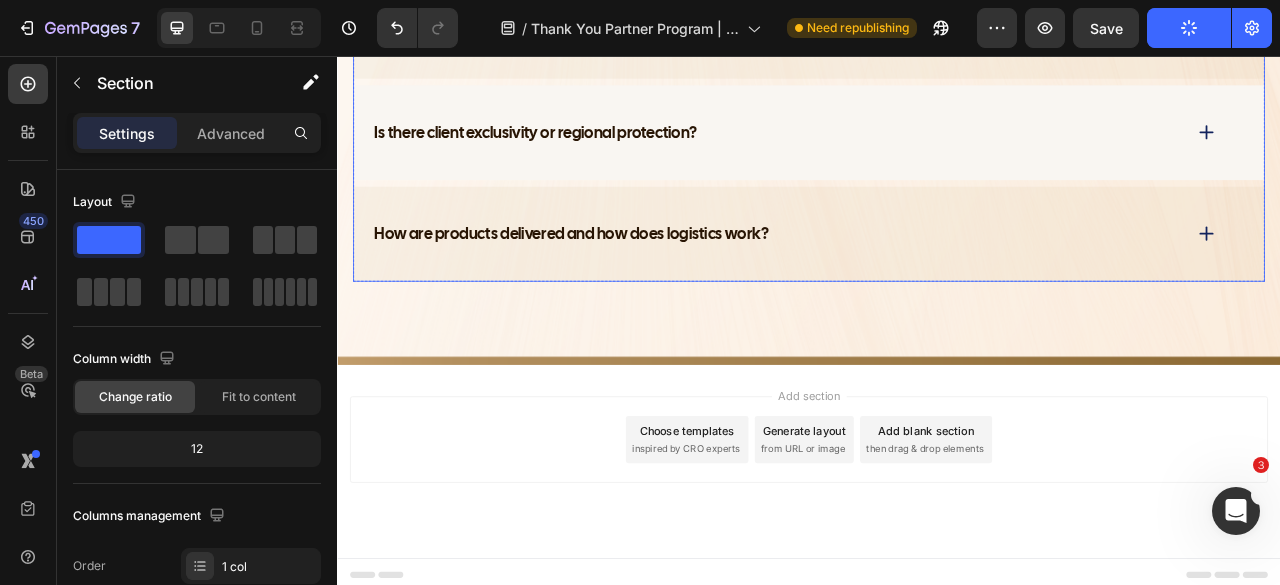 type 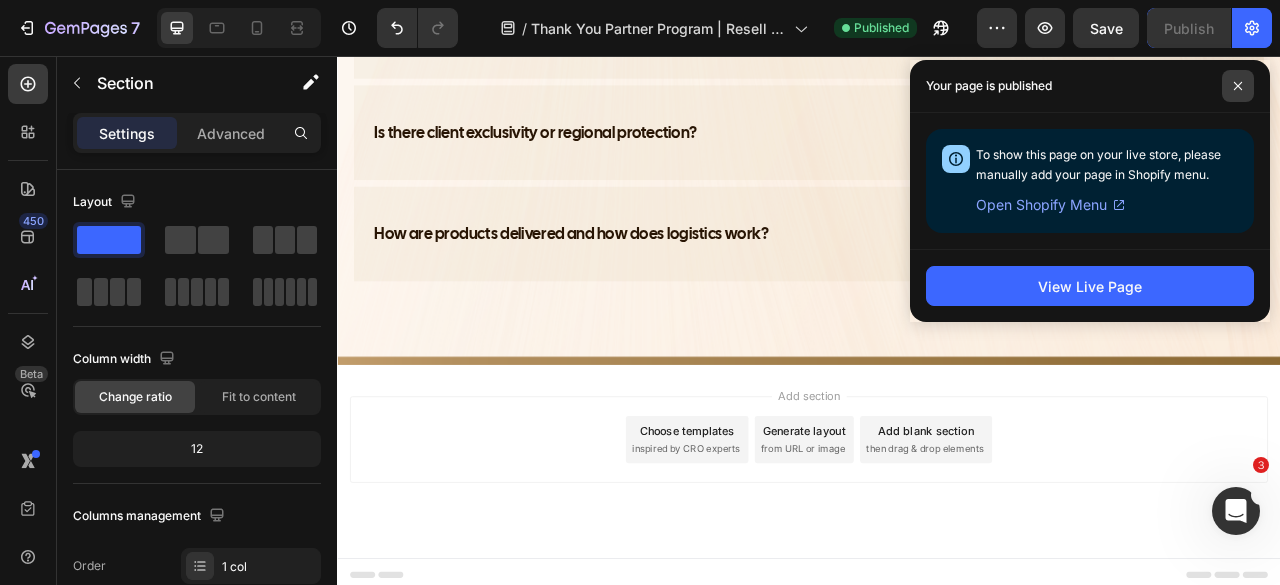 click 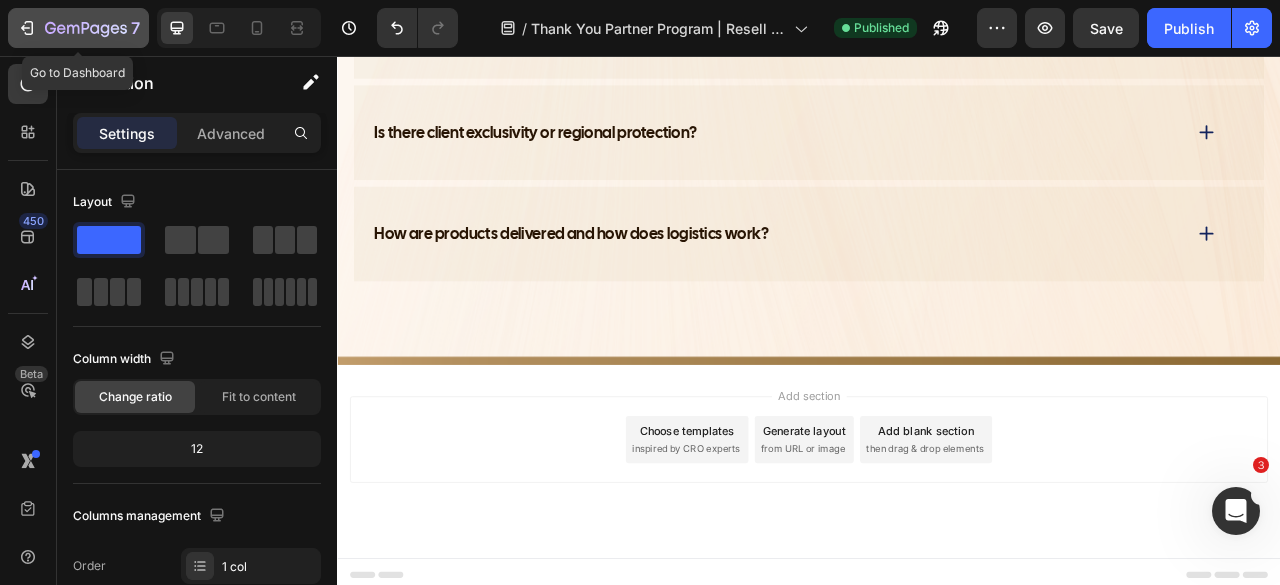 click 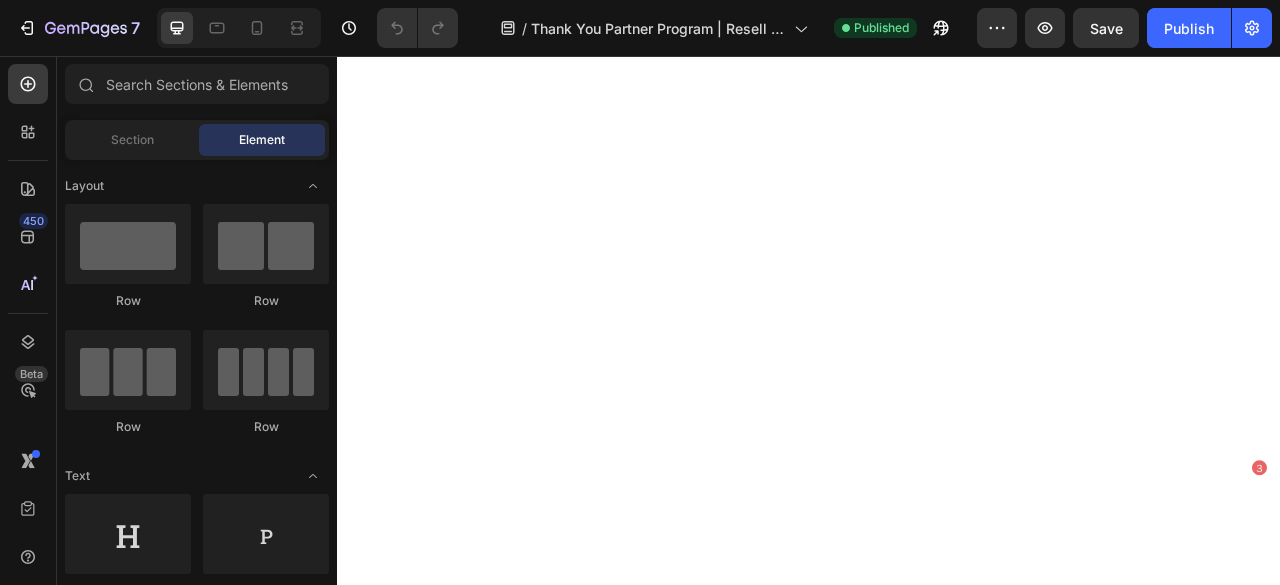 scroll, scrollTop: 0, scrollLeft: 0, axis: both 